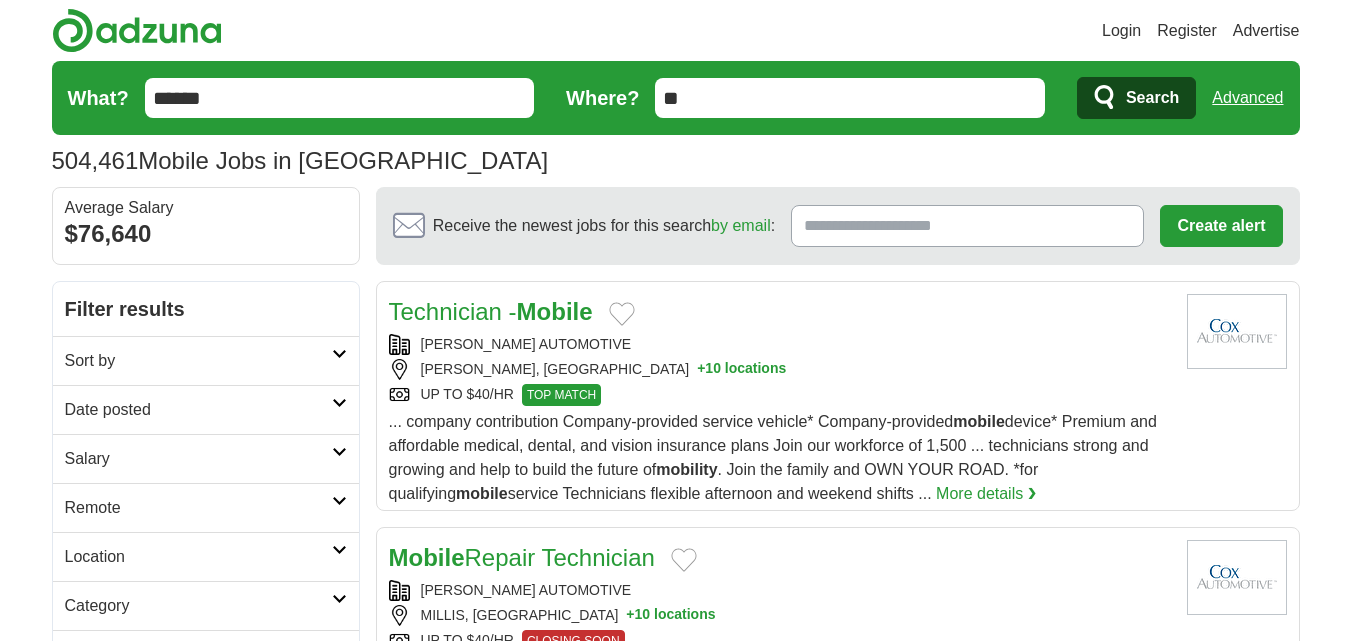 scroll, scrollTop: 0, scrollLeft: 0, axis: both 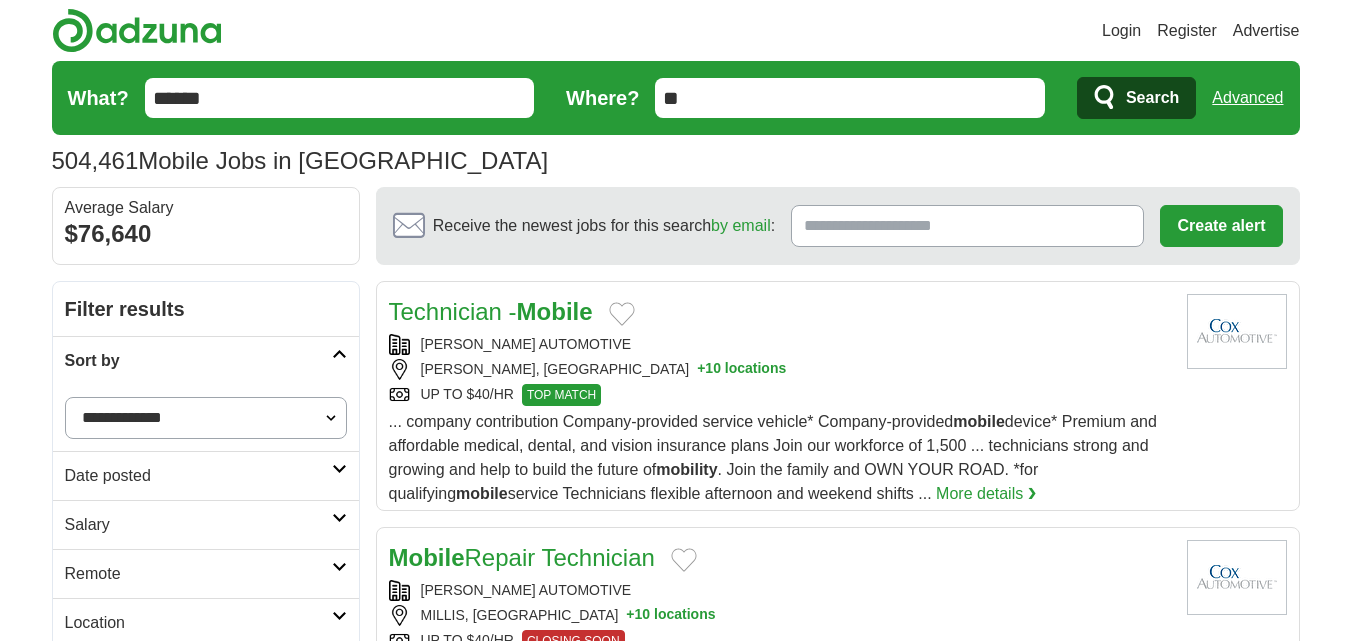 click on "**********" at bounding box center (206, 418) 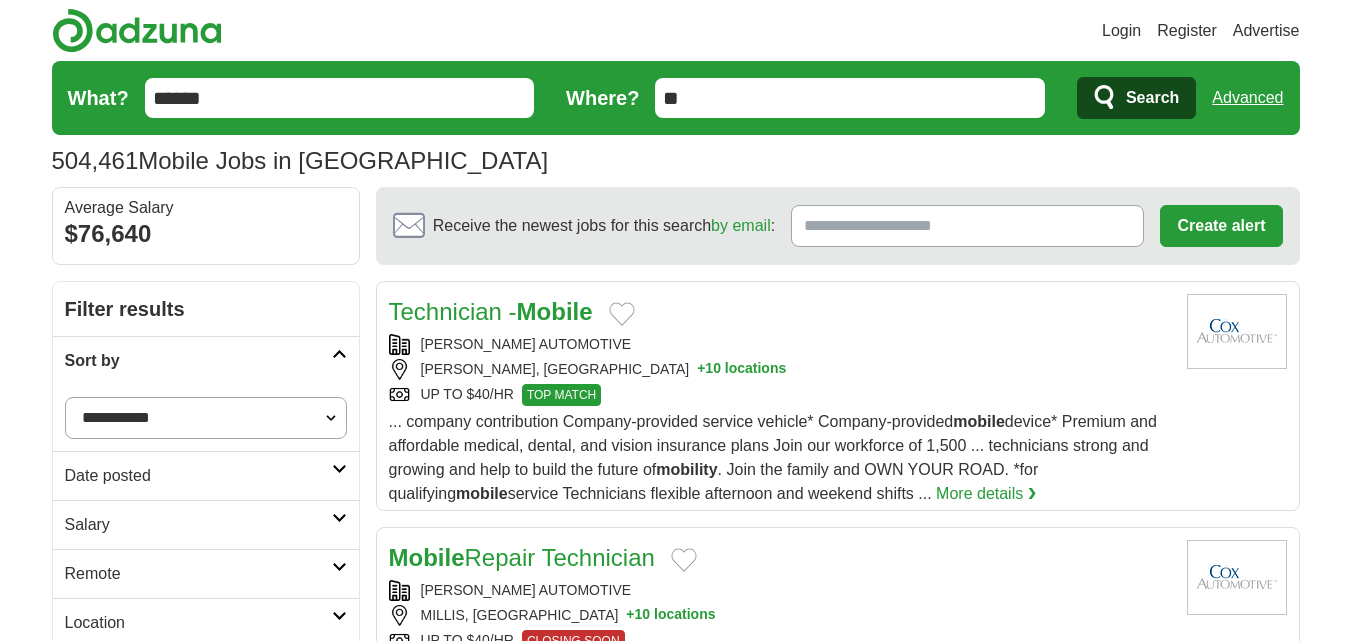 click on "**********" at bounding box center [206, 418] 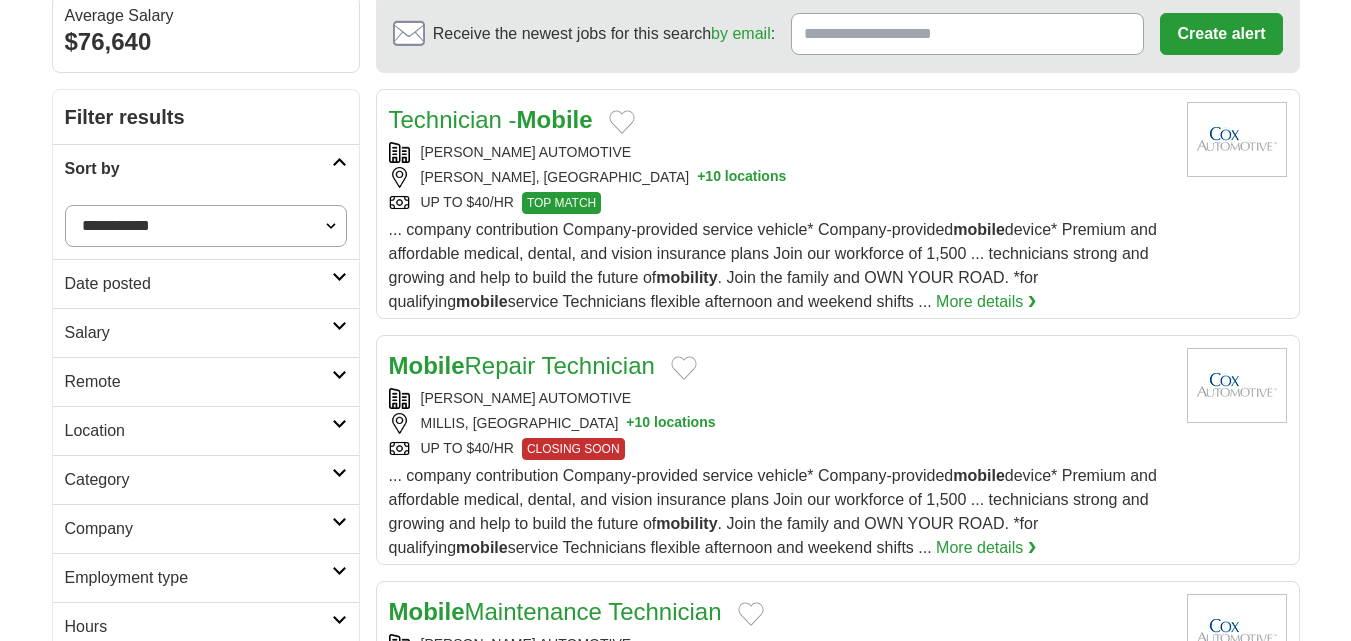 scroll, scrollTop: 200, scrollLeft: 0, axis: vertical 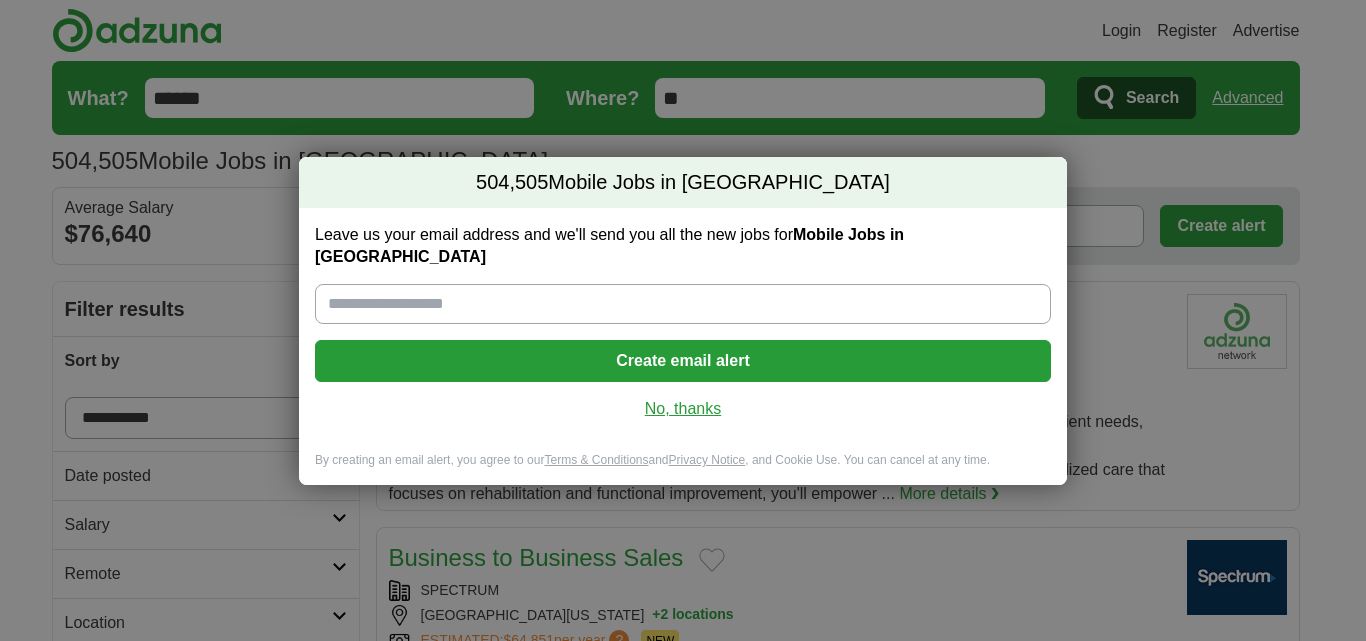 click on "No, thanks" at bounding box center (683, 409) 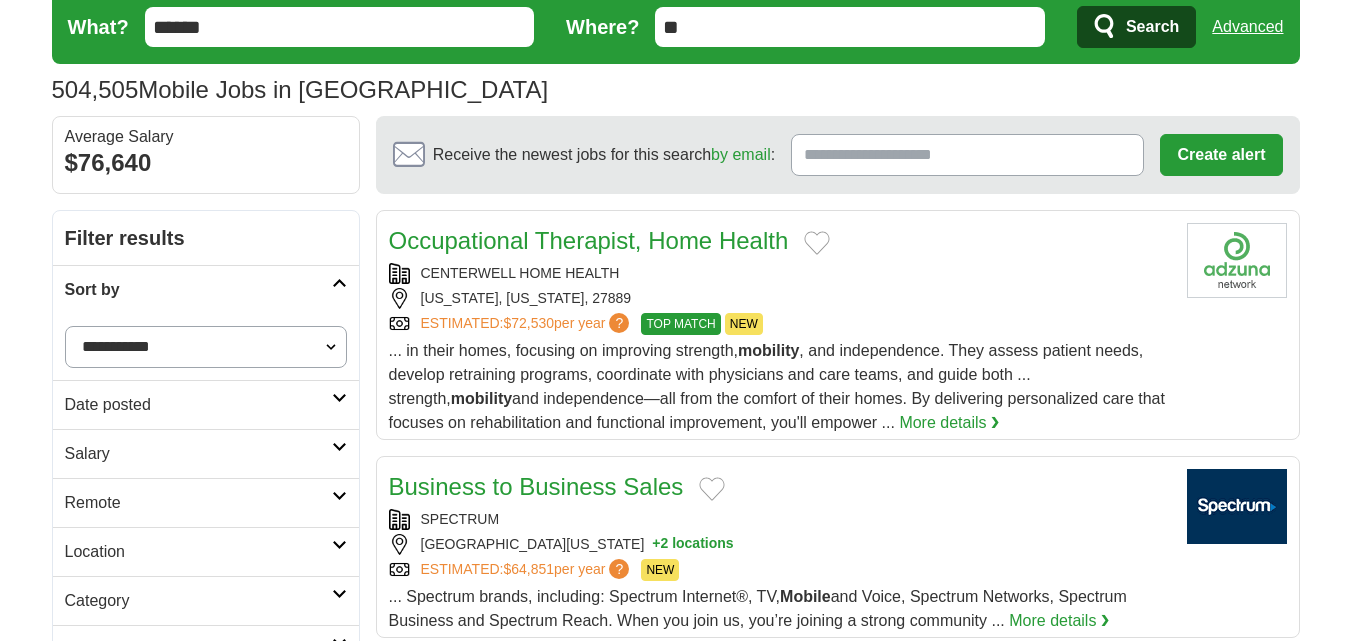 scroll, scrollTop: 200, scrollLeft: 0, axis: vertical 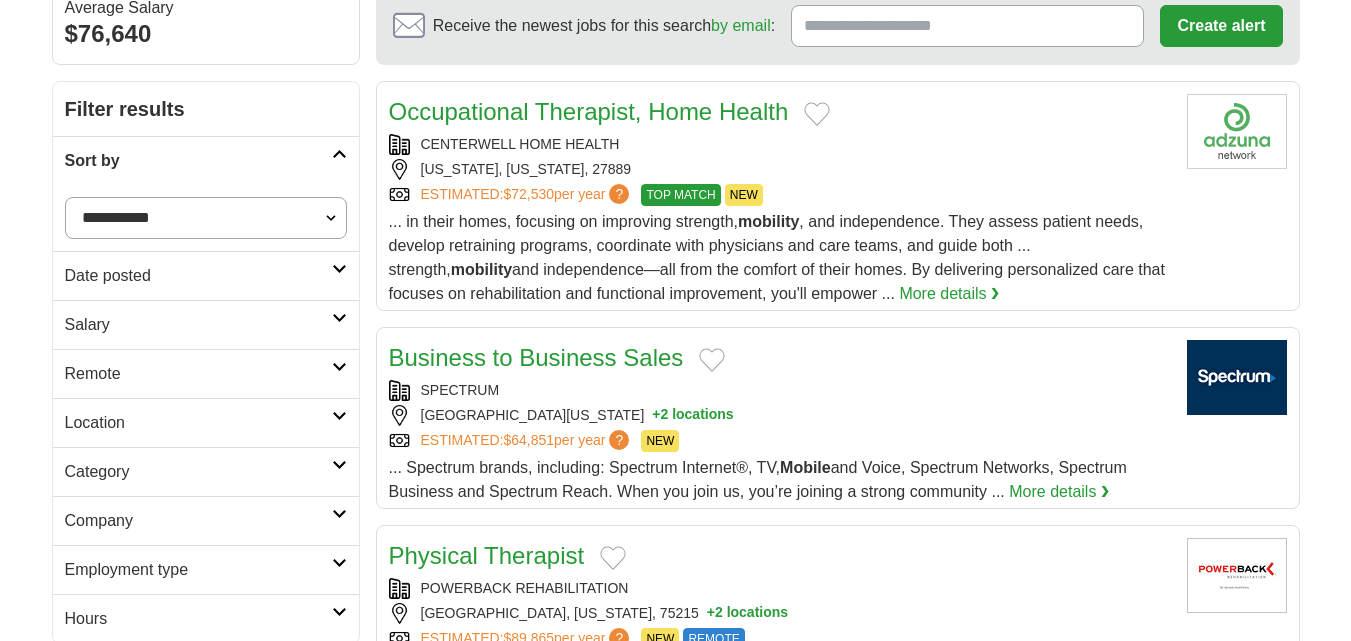 click on "Date posted" at bounding box center (206, 275) 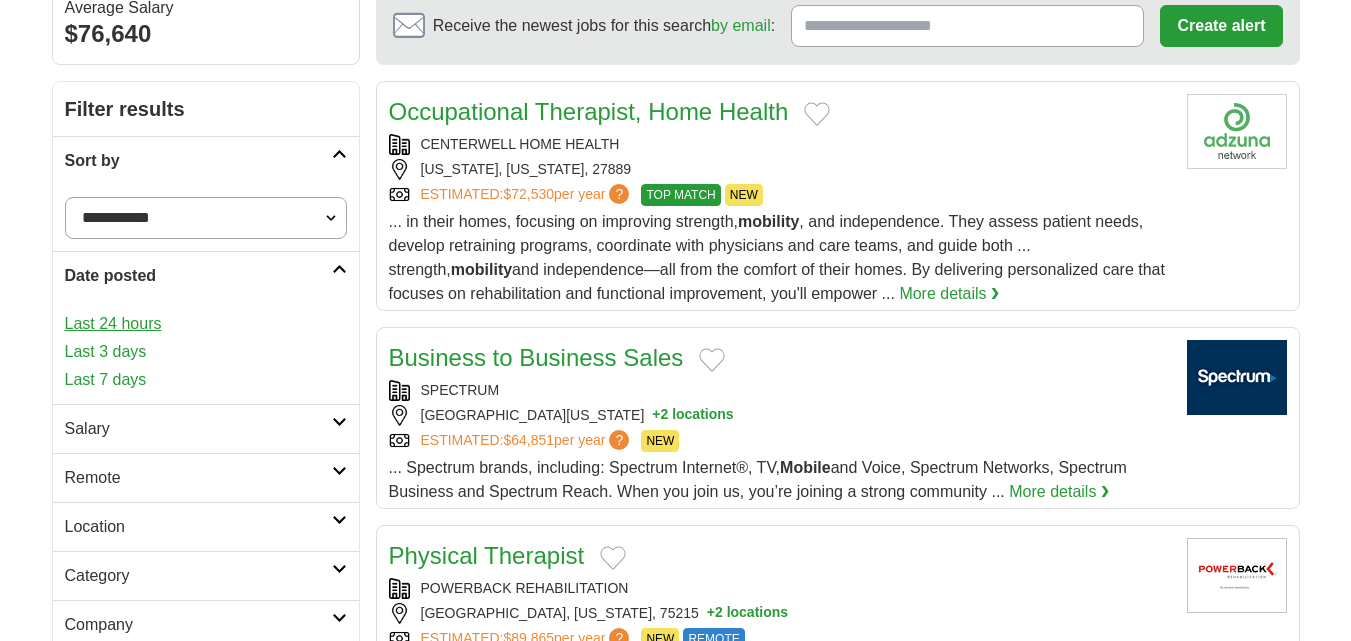 click on "Last 24 hours" at bounding box center [206, 324] 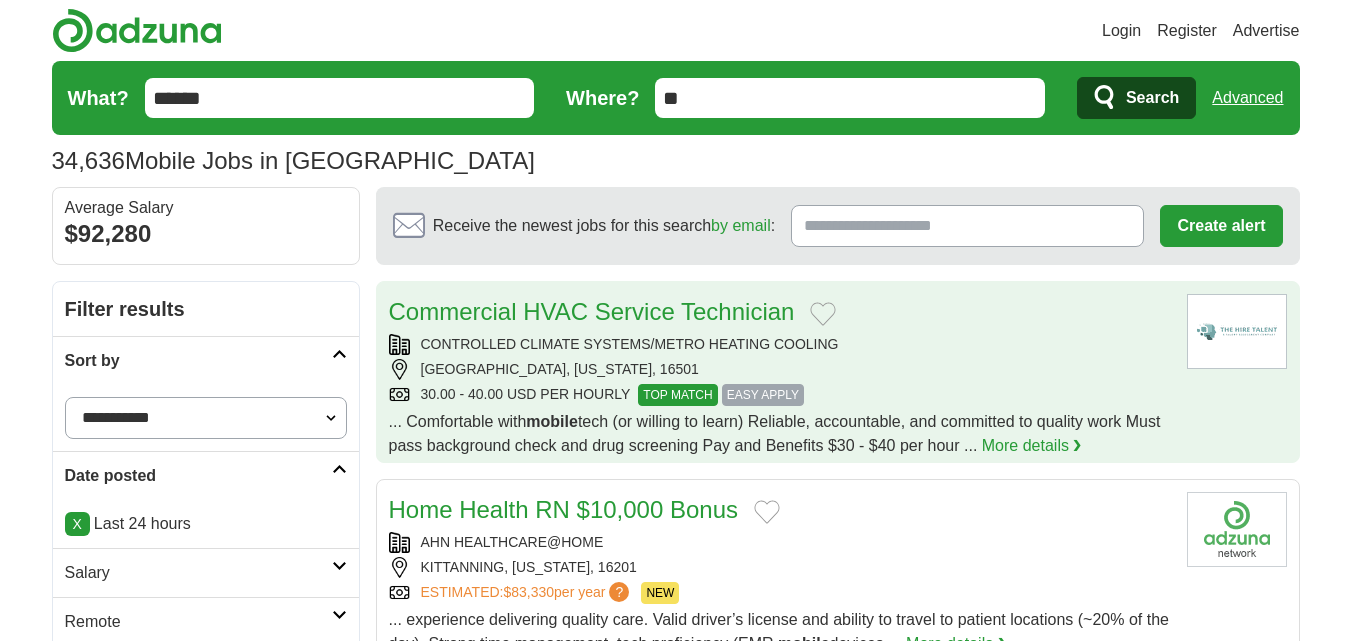 scroll, scrollTop: 0, scrollLeft: 0, axis: both 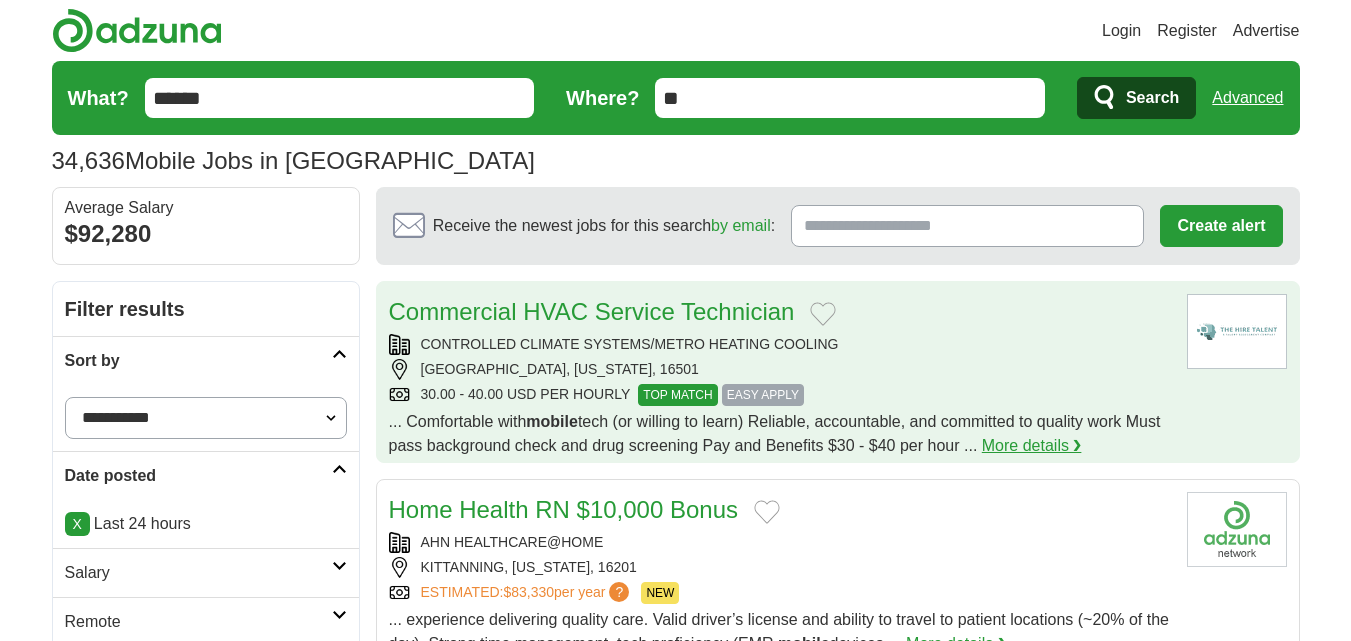 click on "More details ❯" at bounding box center [1032, 446] 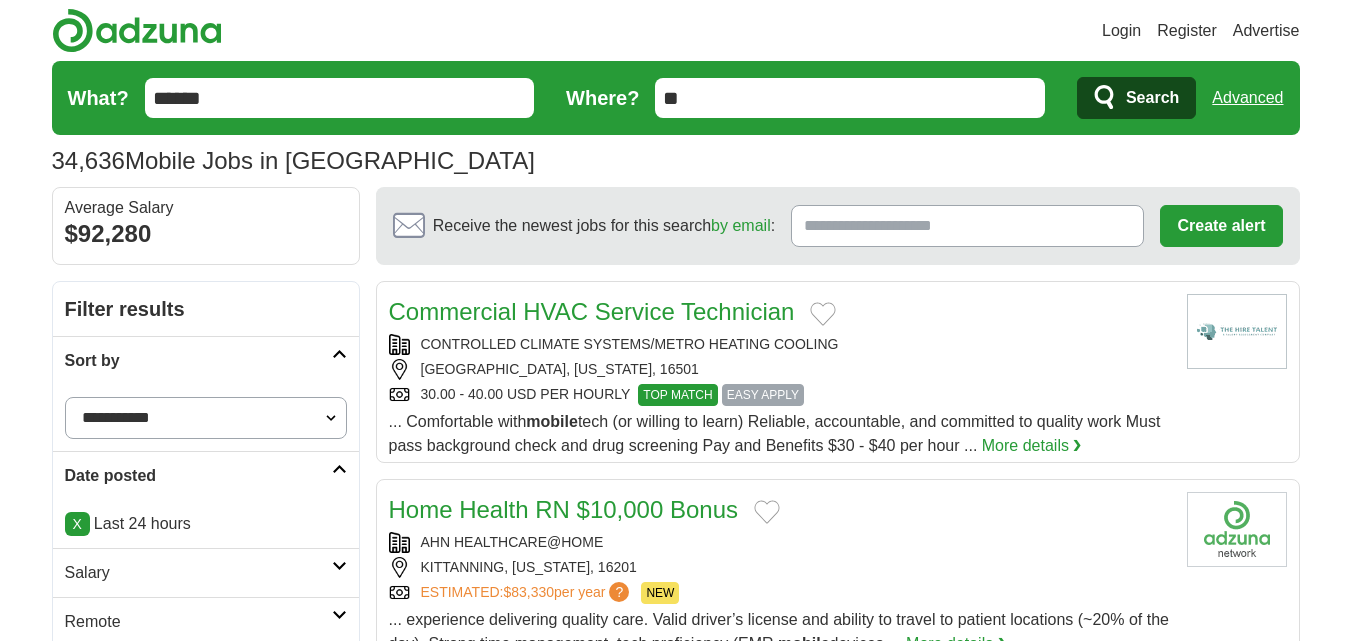 click on "******" at bounding box center [340, 98] 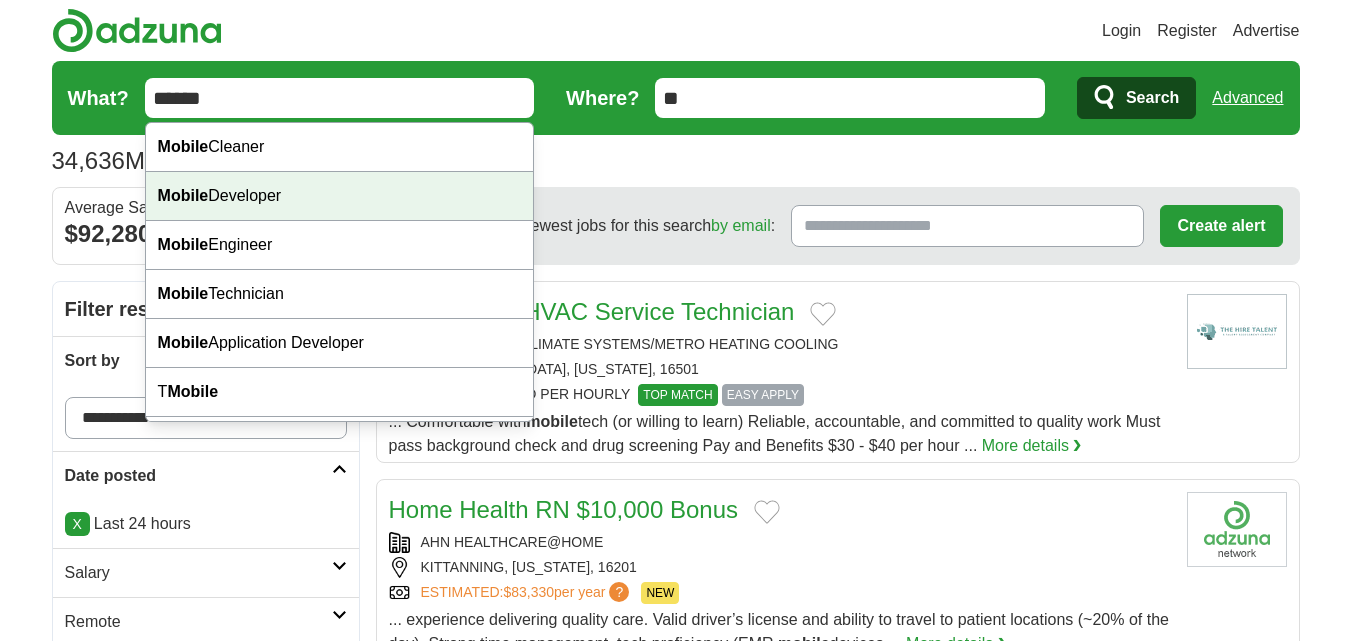 click on "Mobile  Developer" at bounding box center [340, 196] 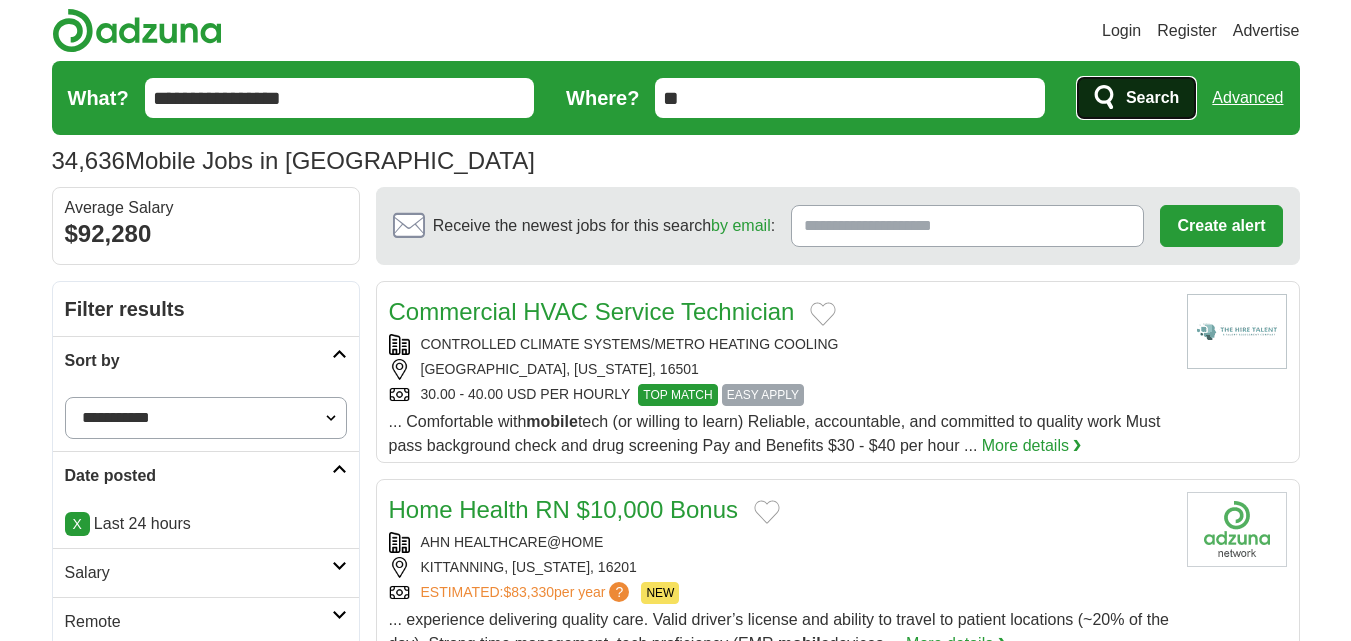 click on "Search" at bounding box center (1152, 98) 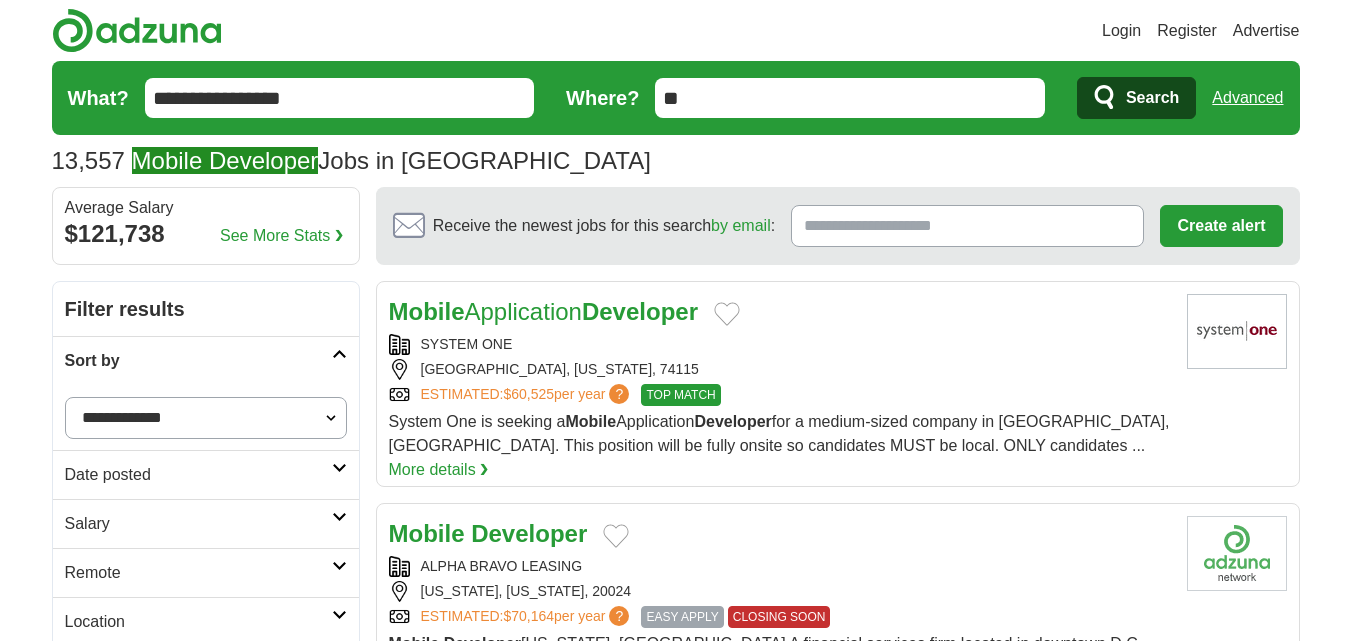 scroll, scrollTop: 100, scrollLeft: 0, axis: vertical 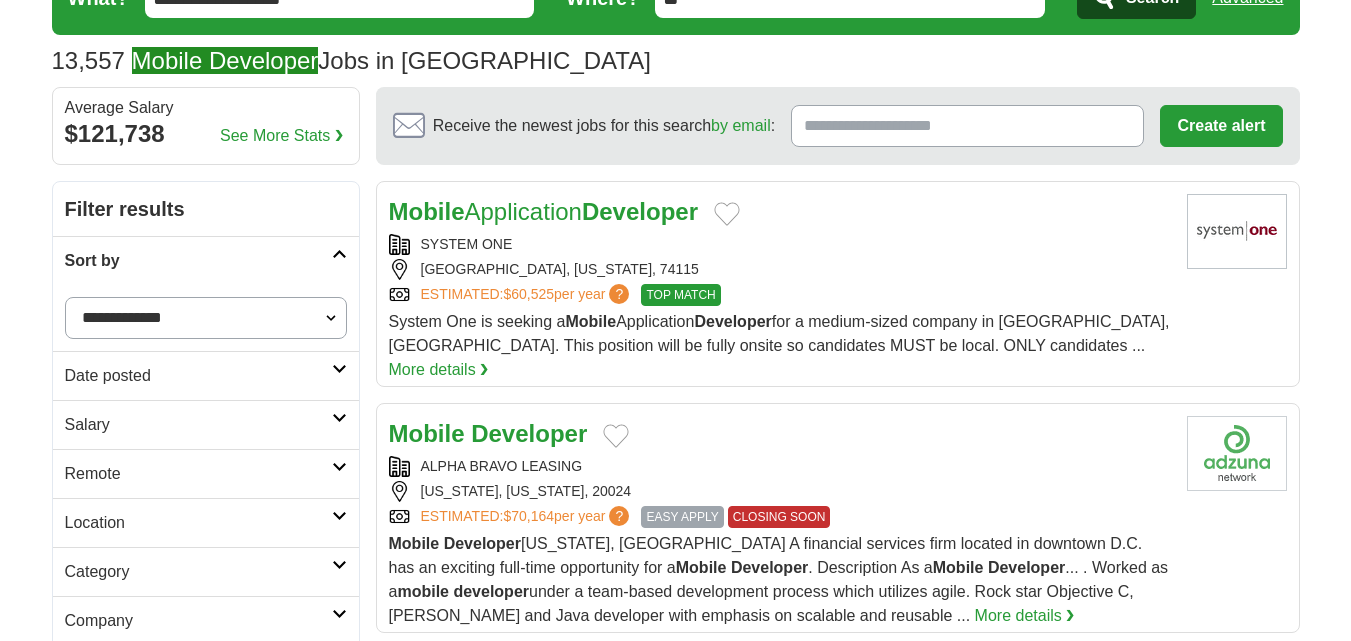 click on "**********" at bounding box center [206, 318] 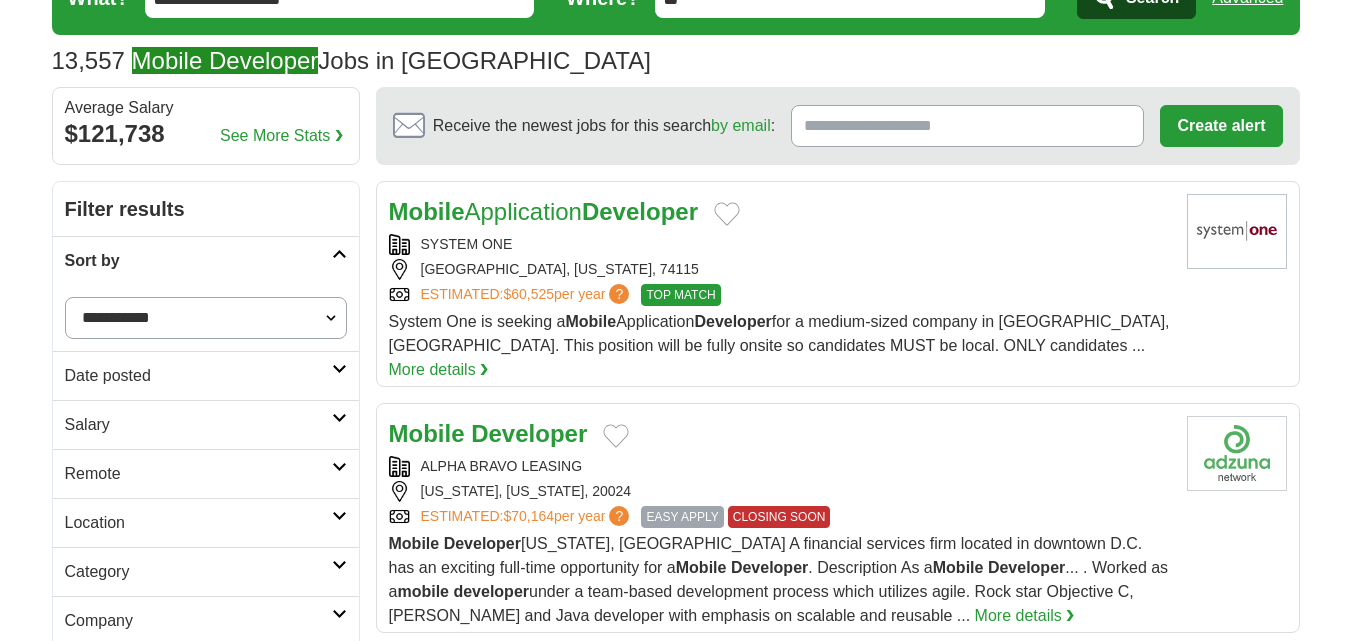 click on "**********" at bounding box center (206, 318) 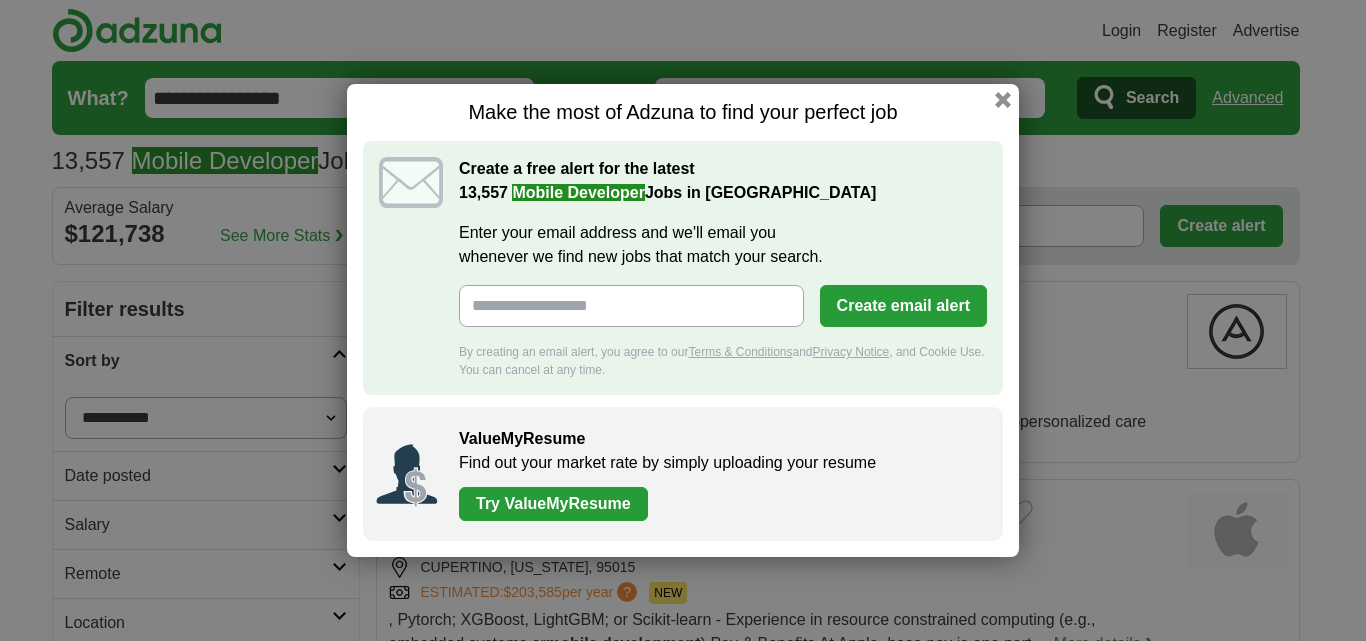scroll, scrollTop: 0, scrollLeft: 0, axis: both 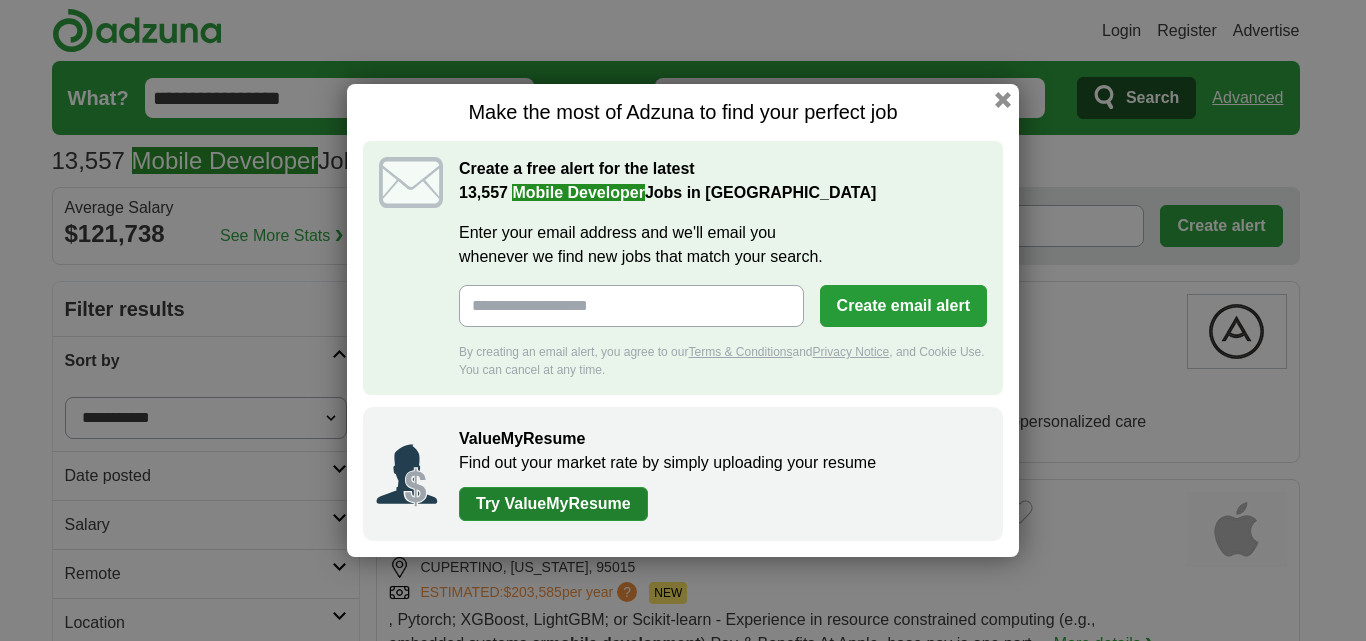 click on "Try ValueMyResume" at bounding box center (553, 504) 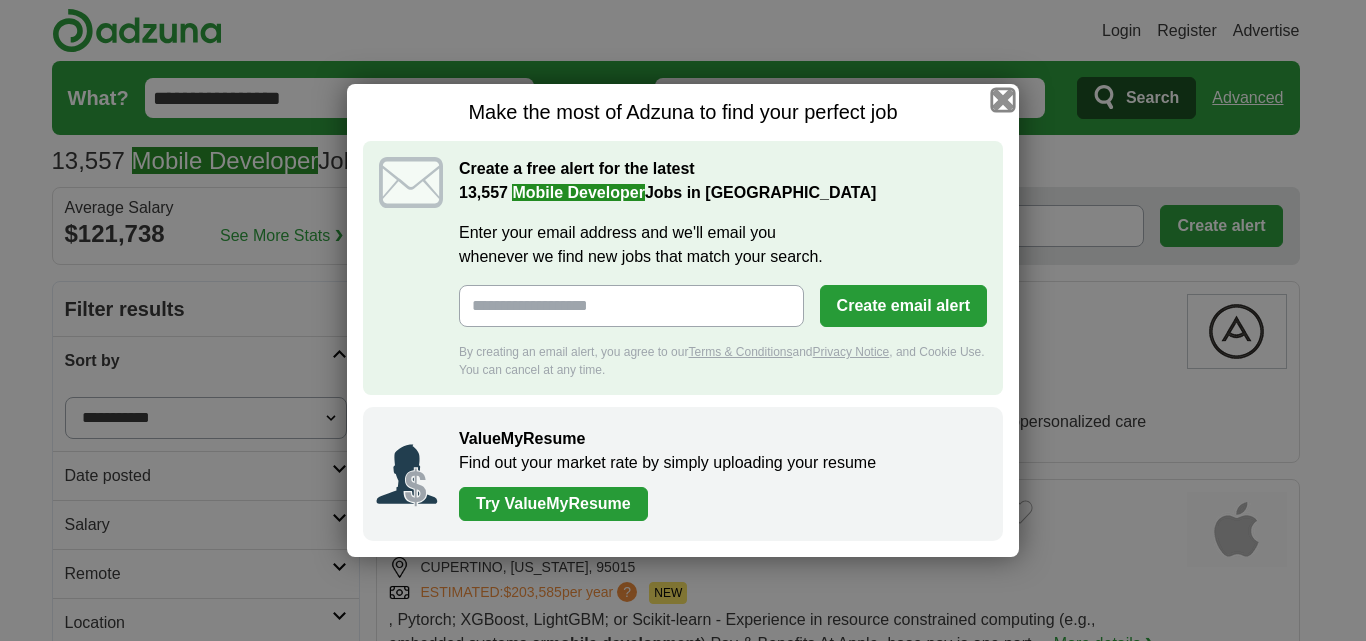 click at bounding box center [1003, 100] 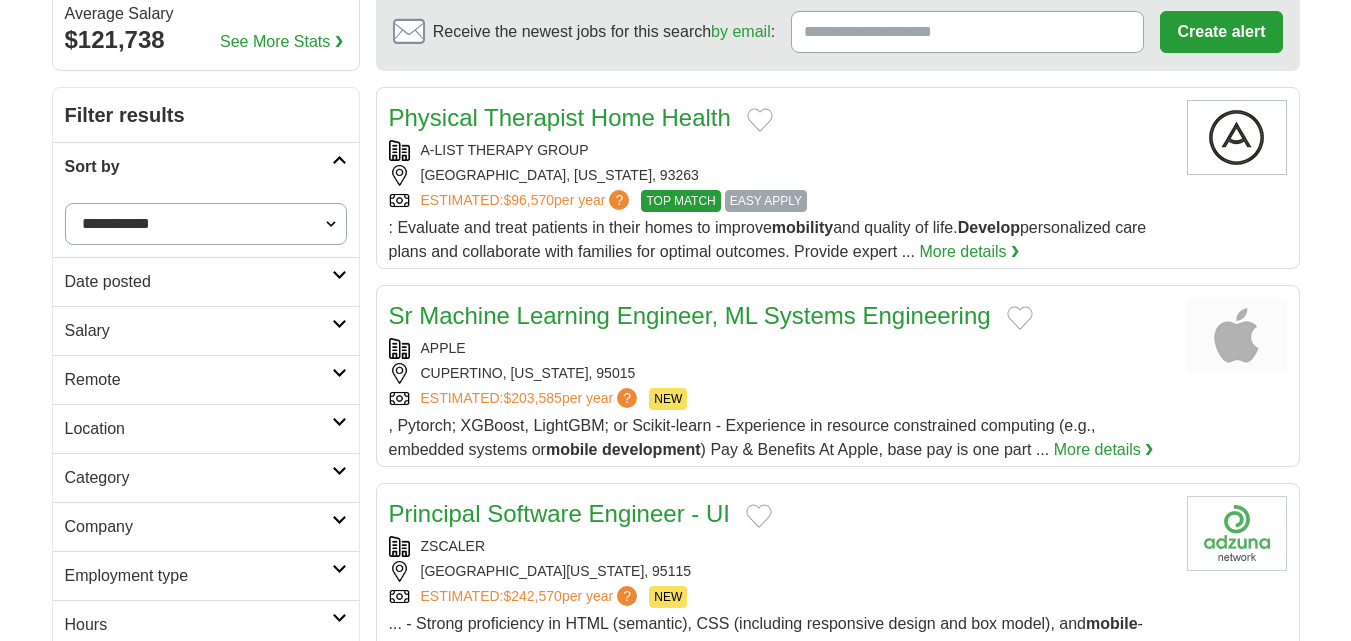 scroll, scrollTop: 200, scrollLeft: 0, axis: vertical 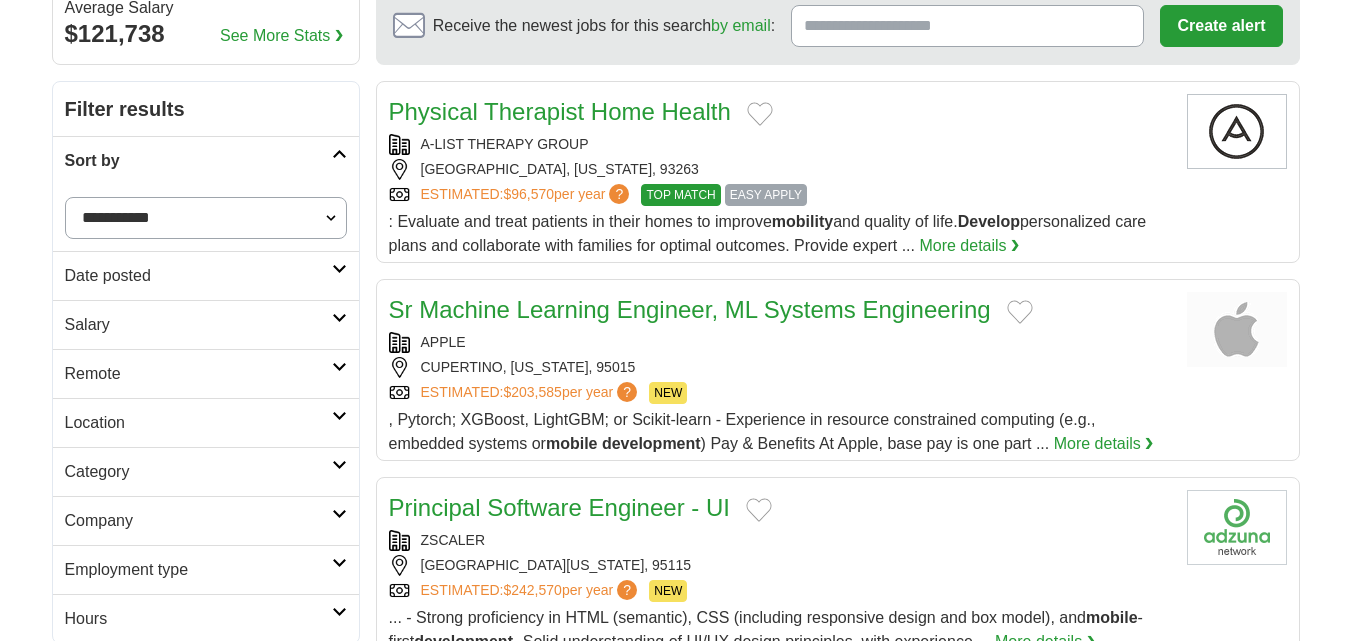 click on "Date posted" at bounding box center [198, 276] 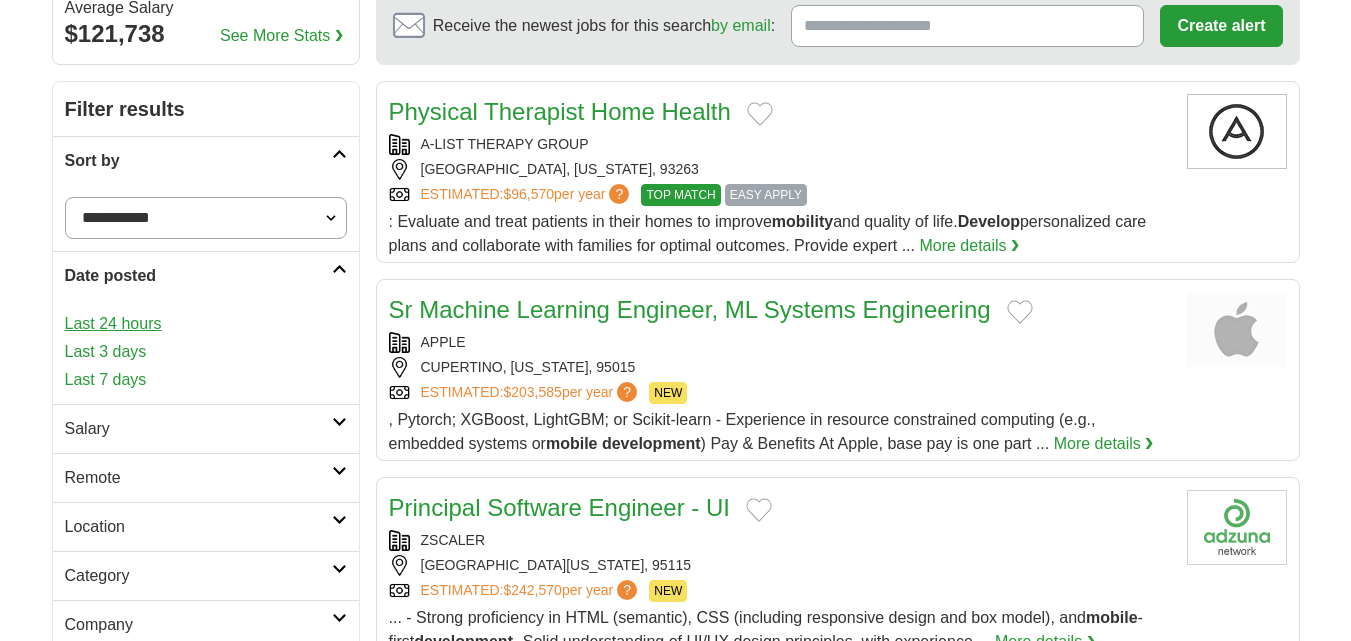 click on "Last 24 hours" at bounding box center [206, 324] 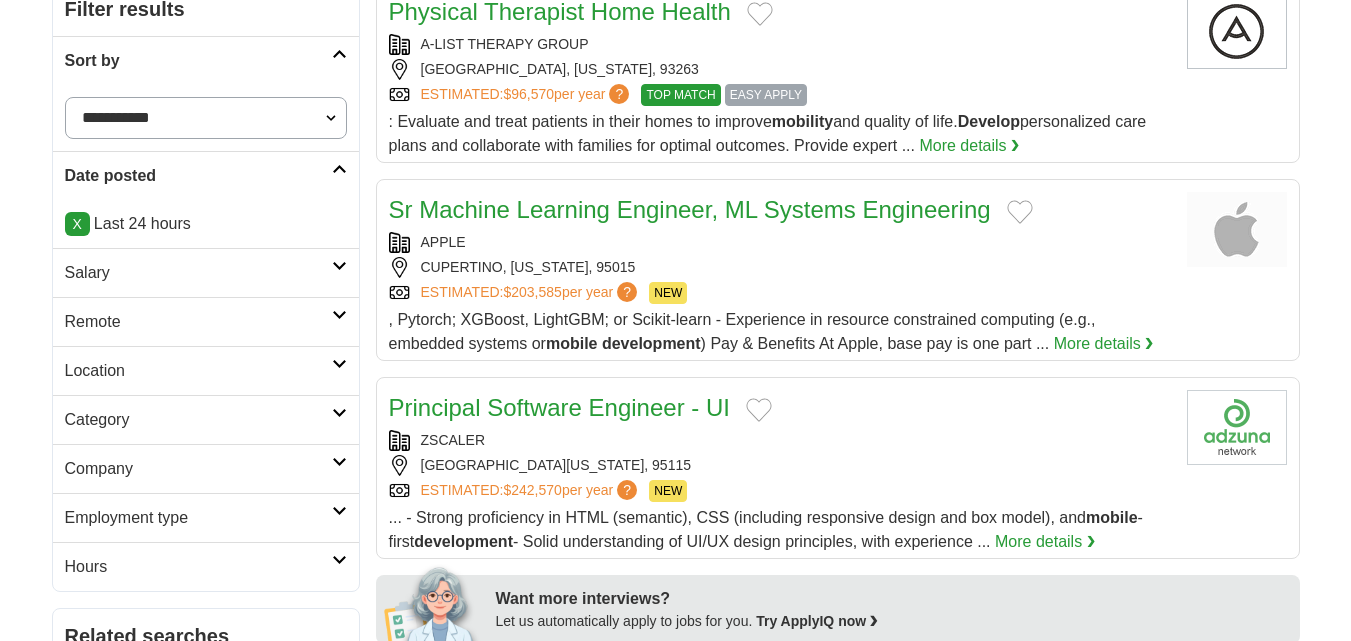 scroll, scrollTop: 0, scrollLeft: 0, axis: both 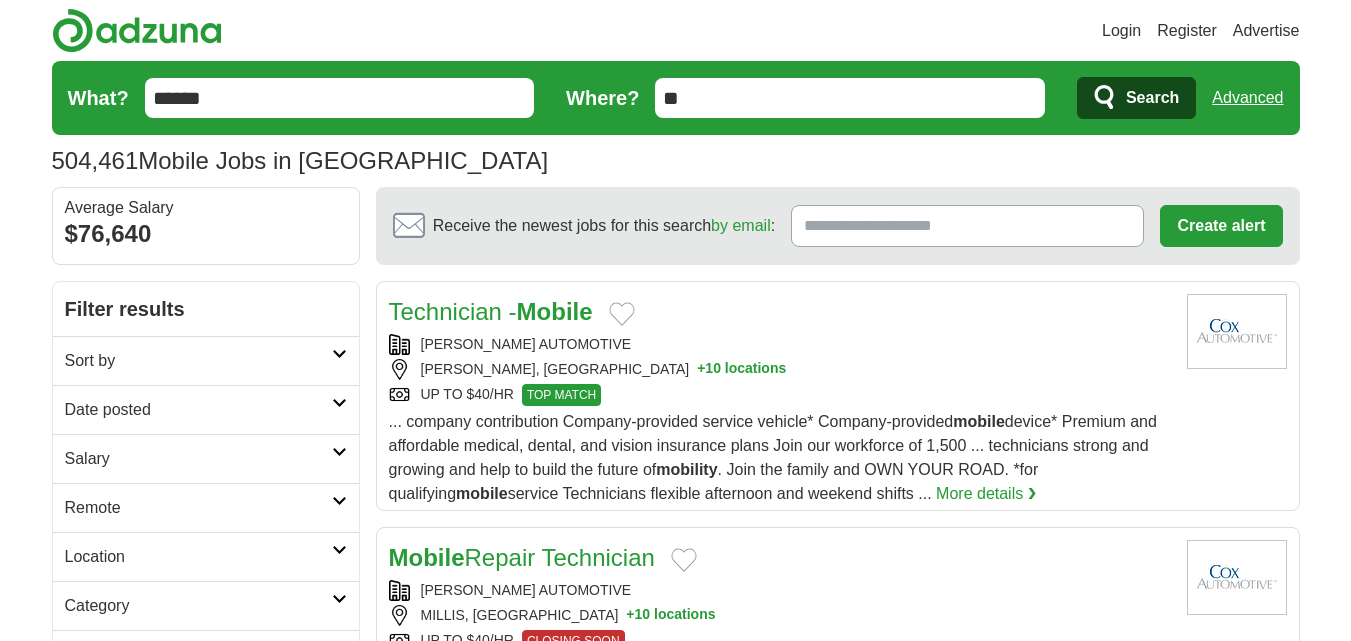 click on "Sort by" at bounding box center [198, 361] 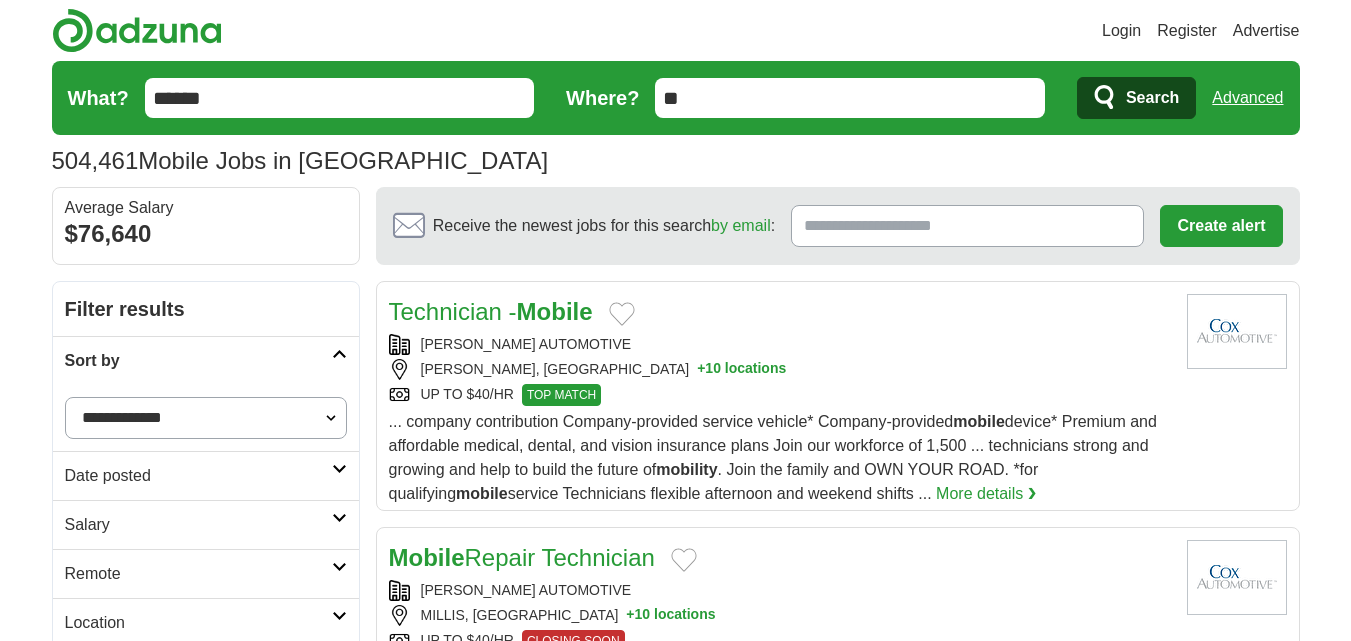 click on "**********" at bounding box center (206, 418) 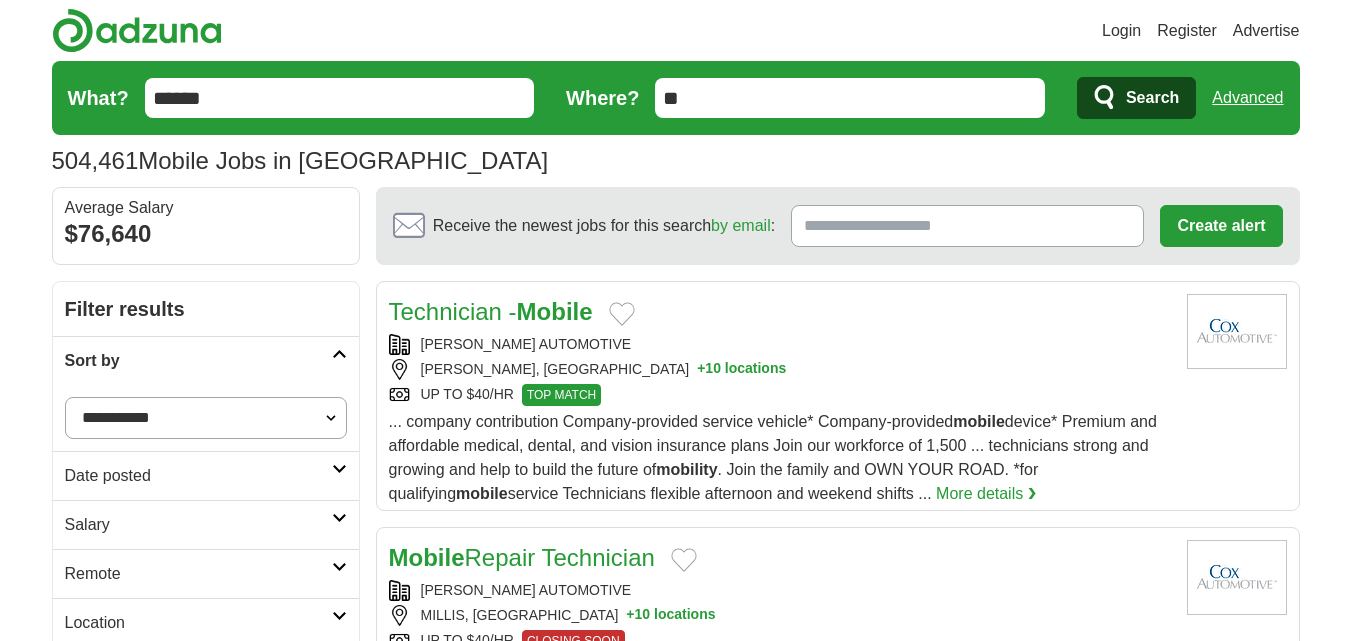 click on "**********" at bounding box center [206, 418] 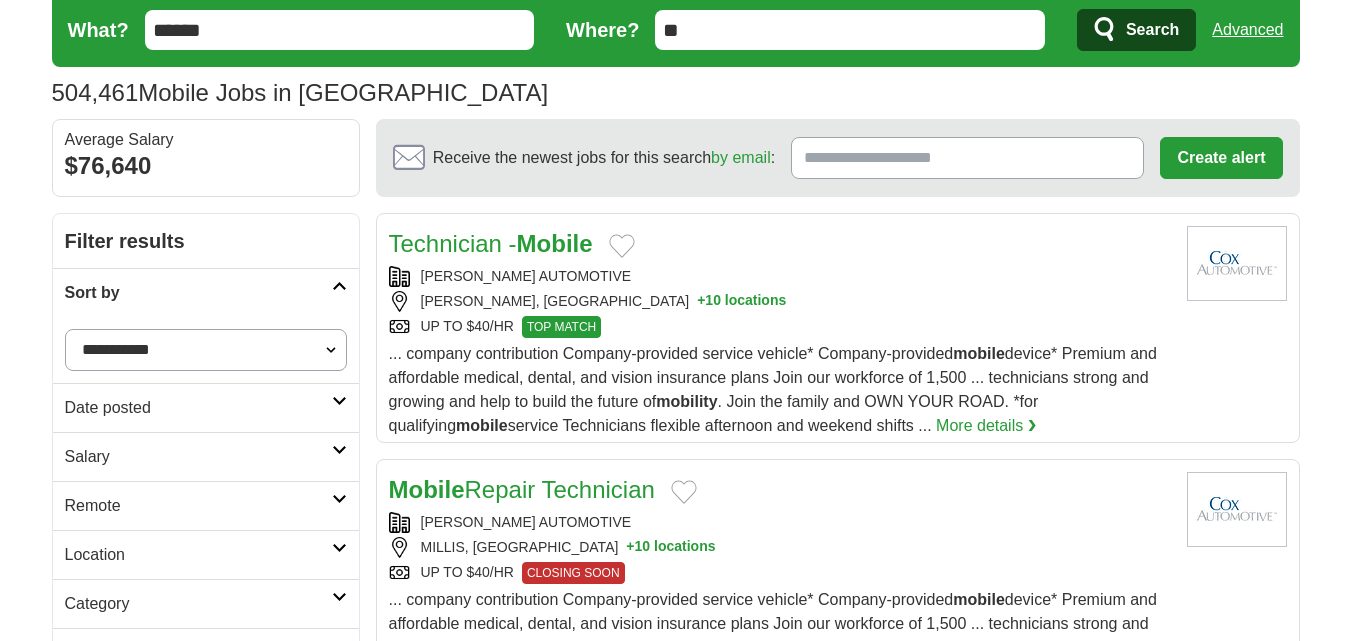 scroll, scrollTop: 100, scrollLeft: 0, axis: vertical 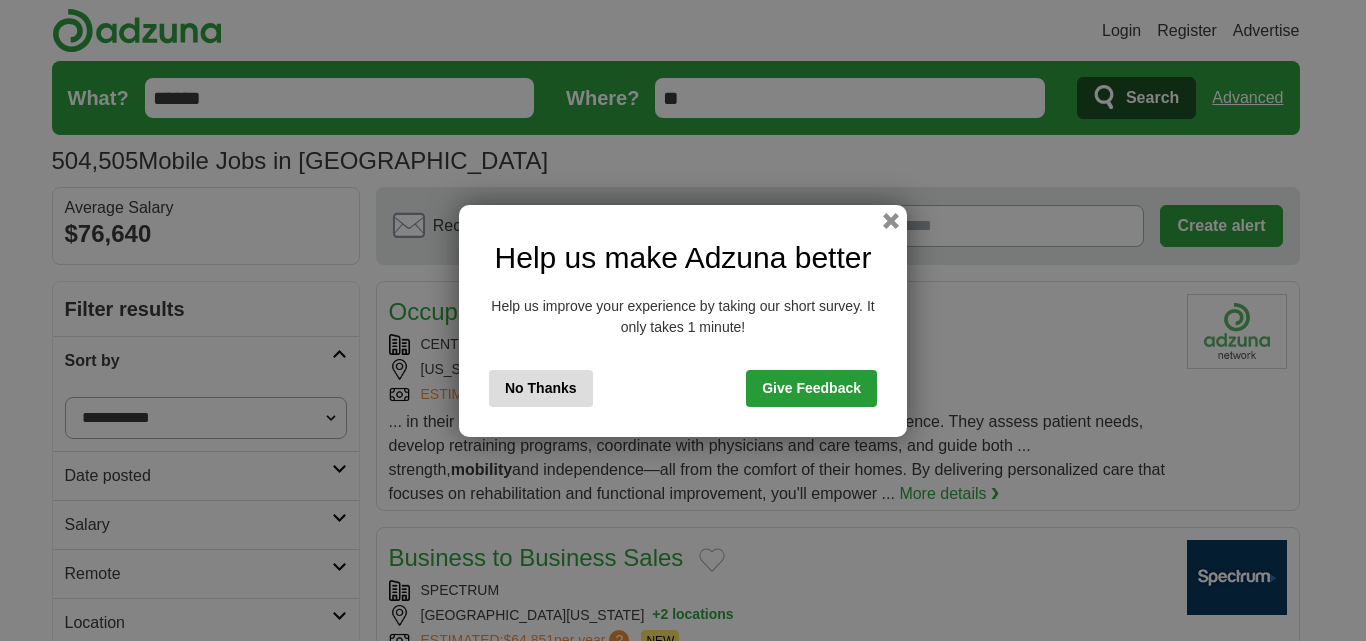 click on "Help us make Adzuna better
Help us improve your experience by taking our short survey. It only takes 1 minute!
No Thanks
Give Feedback" at bounding box center (683, 321) 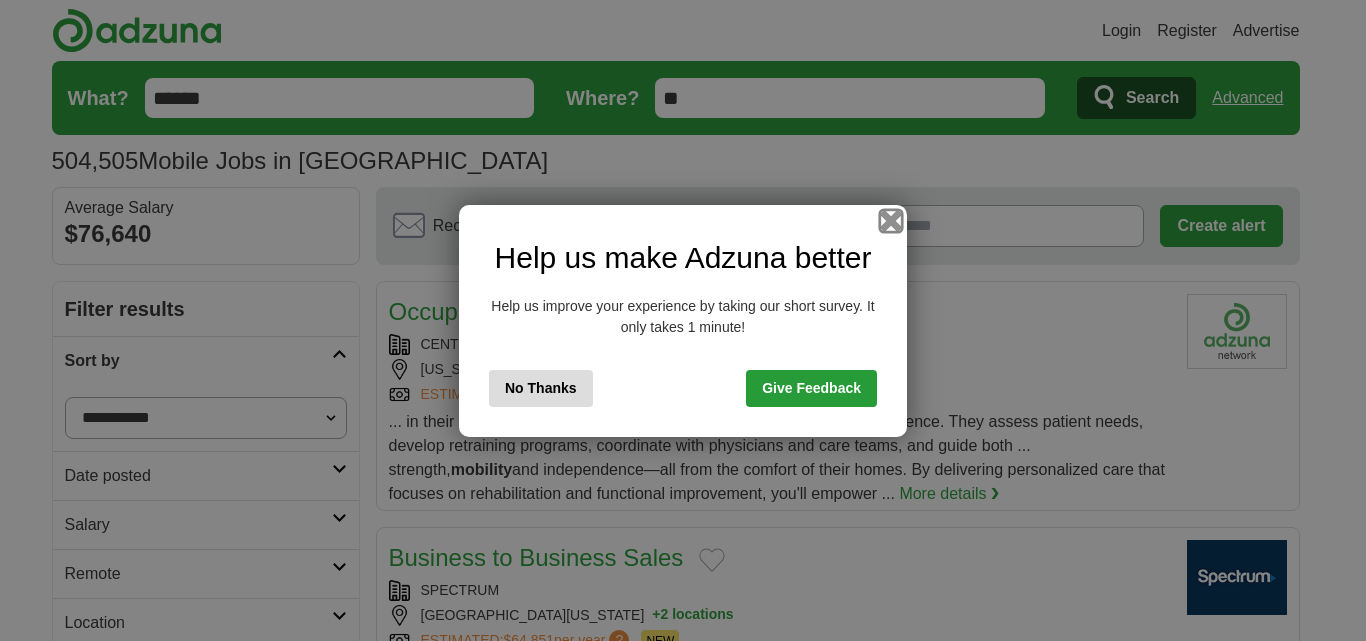 click at bounding box center [891, 220] 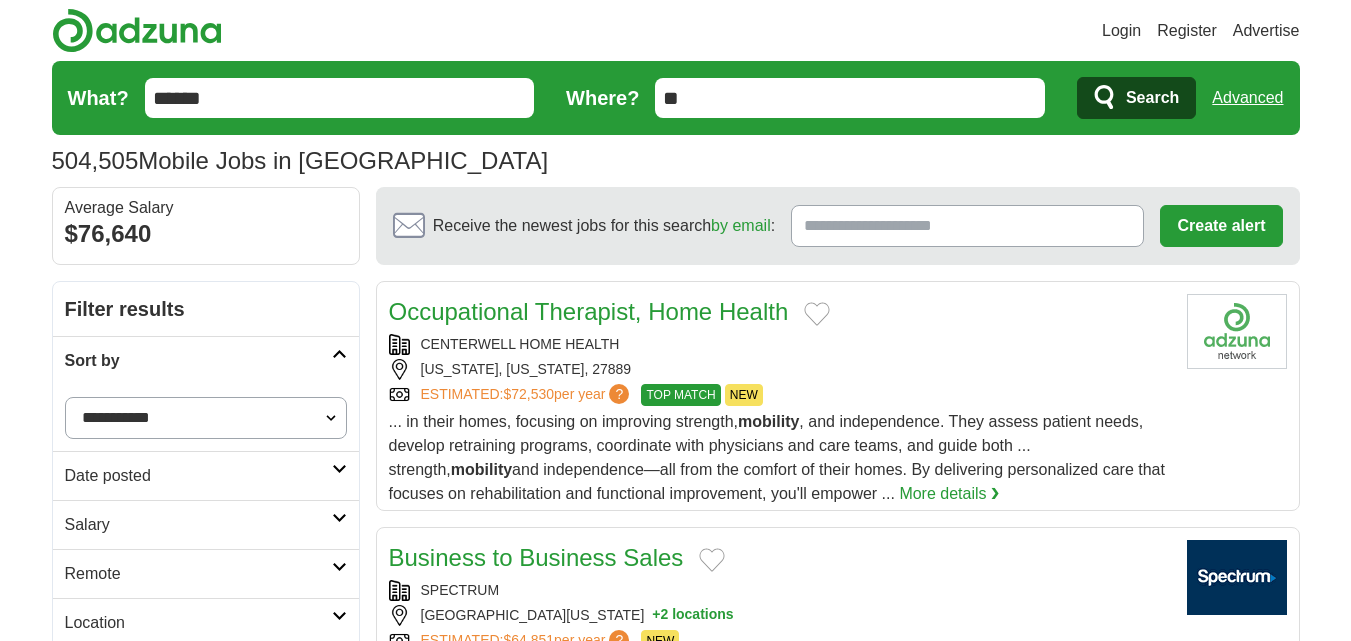 scroll, scrollTop: 100, scrollLeft: 0, axis: vertical 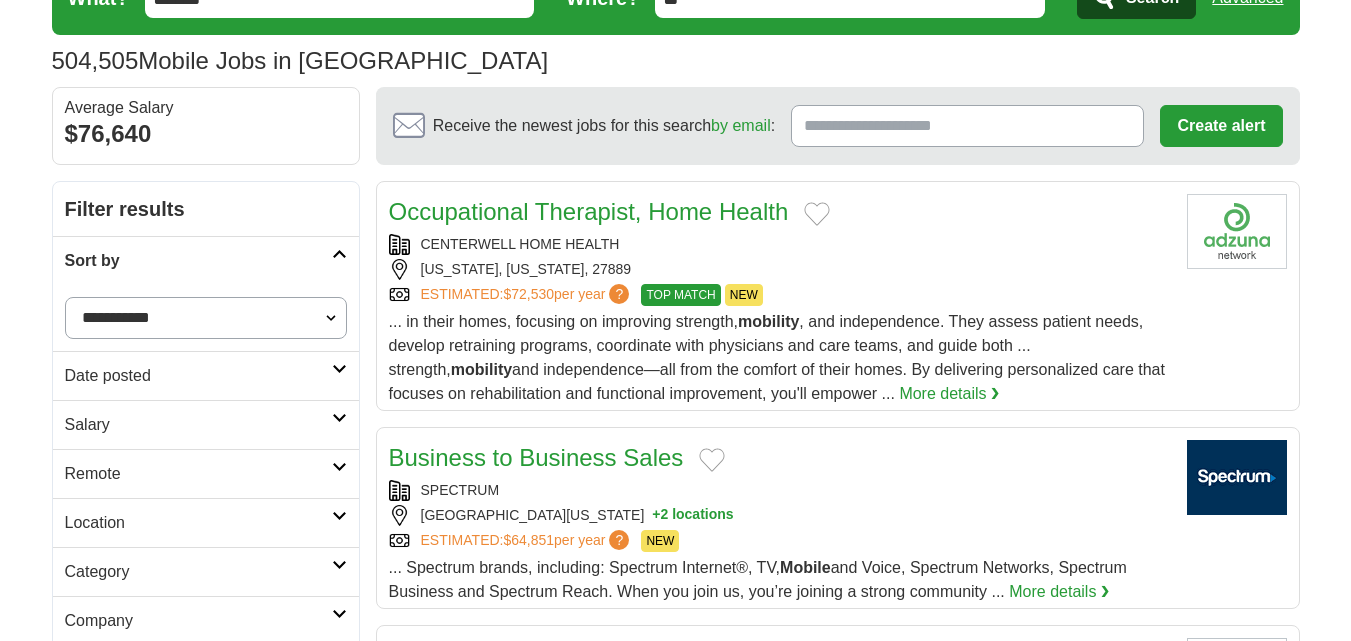 click on "Date posted" at bounding box center [198, 376] 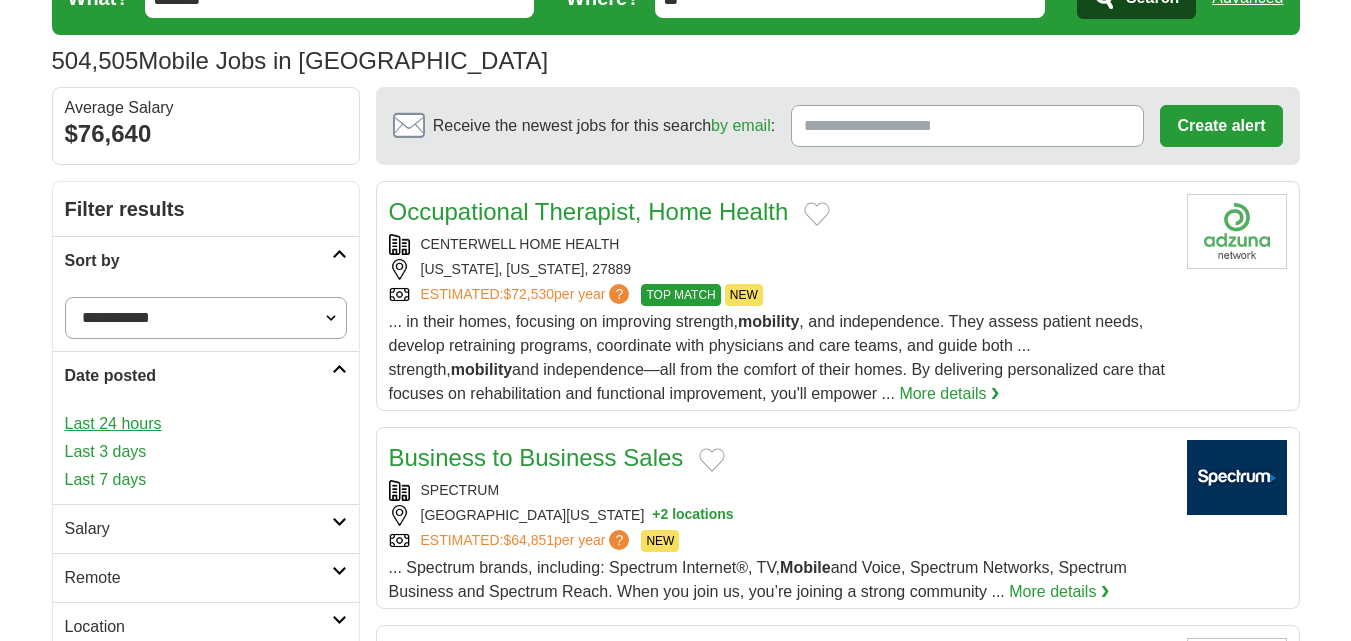 click on "Last 24 hours" at bounding box center [206, 424] 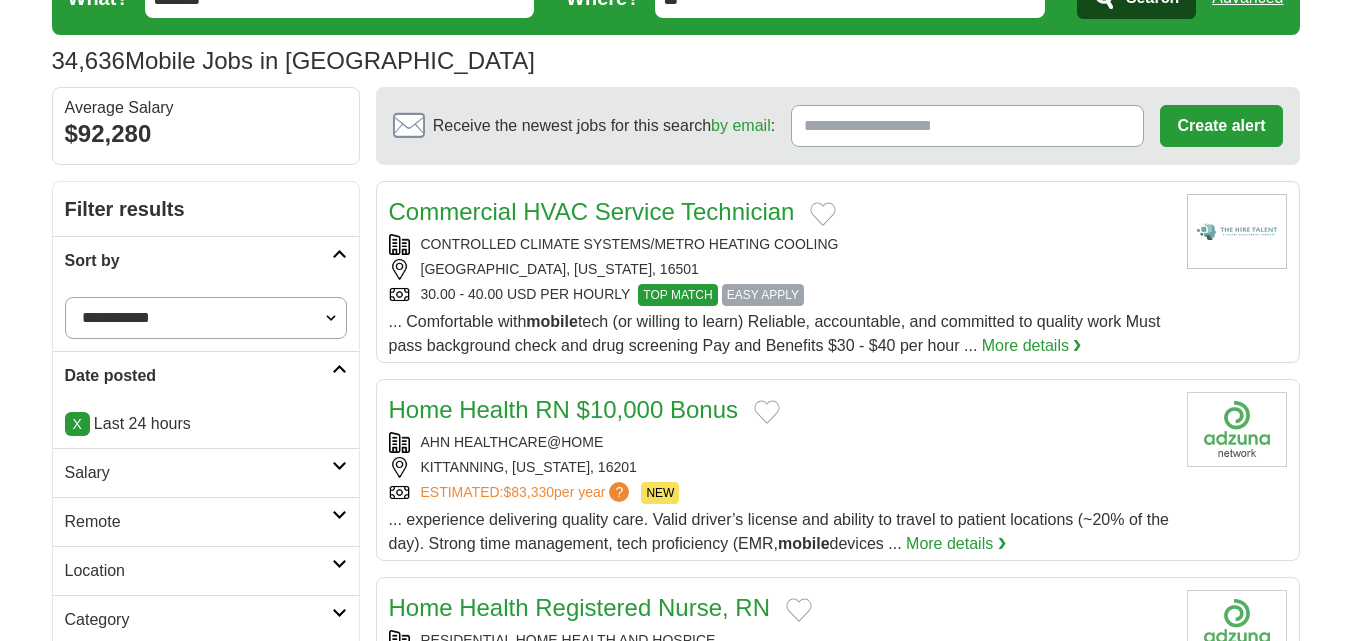 scroll, scrollTop: 0, scrollLeft: 0, axis: both 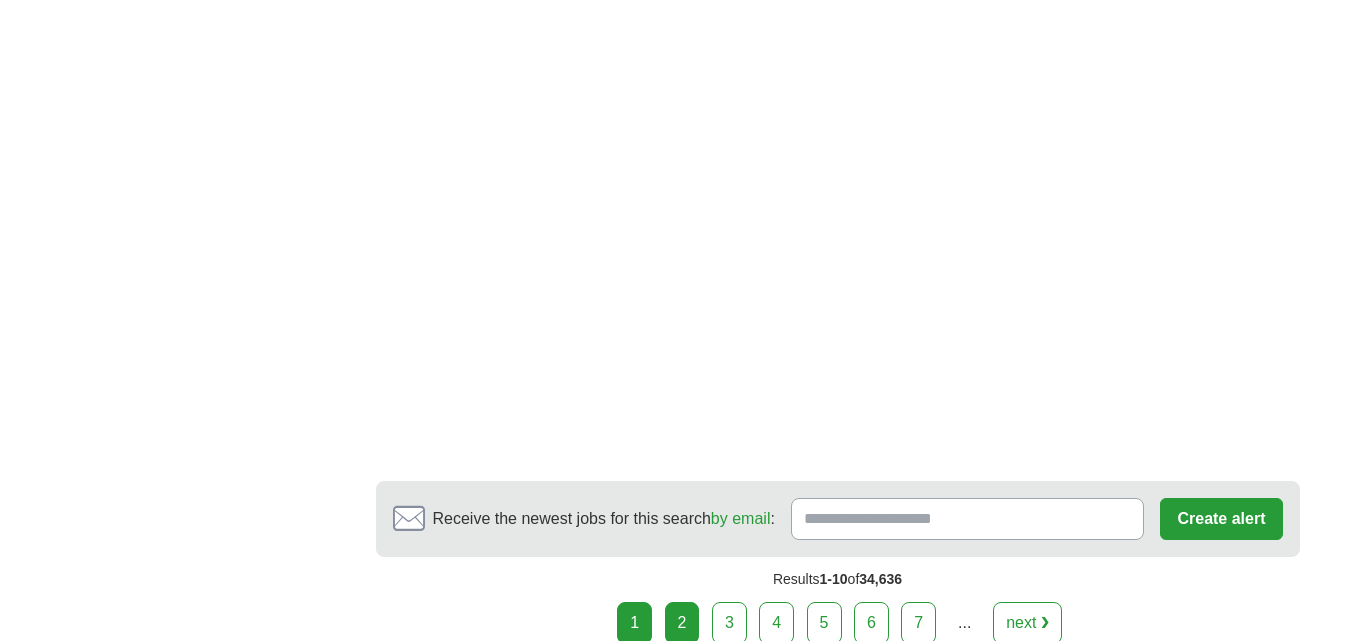 click on "2" at bounding box center [682, 623] 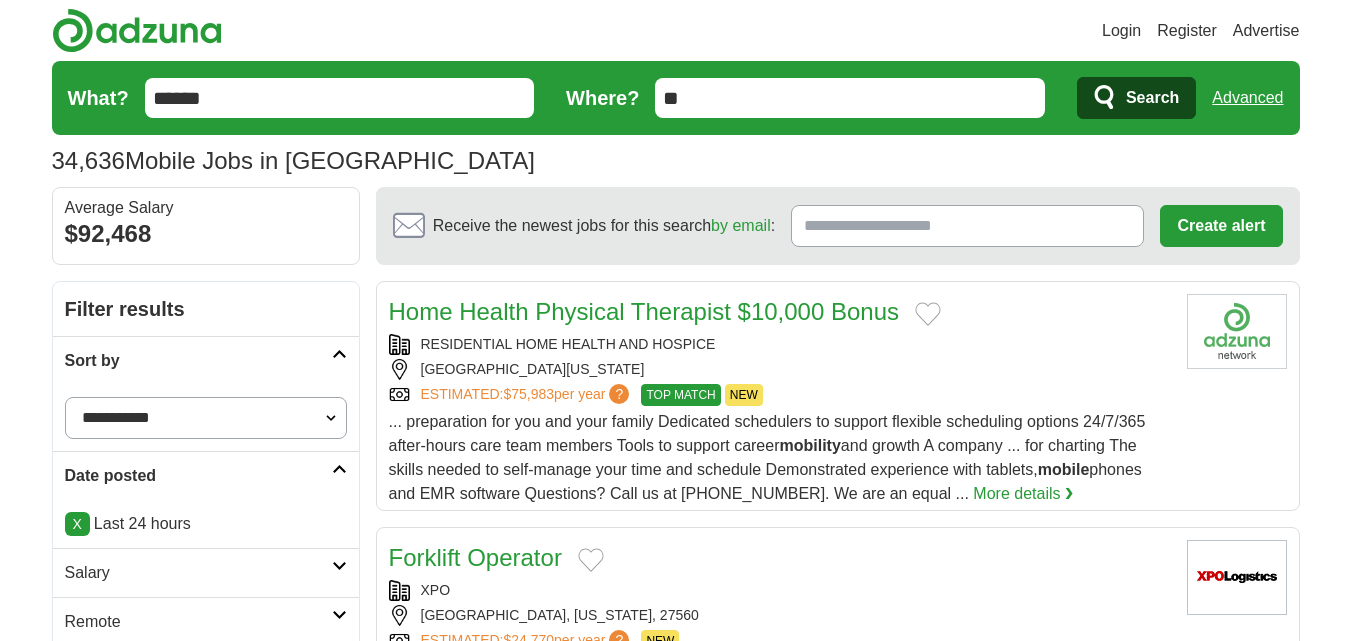 scroll, scrollTop: 0, scrollLeft: 0, axis: both 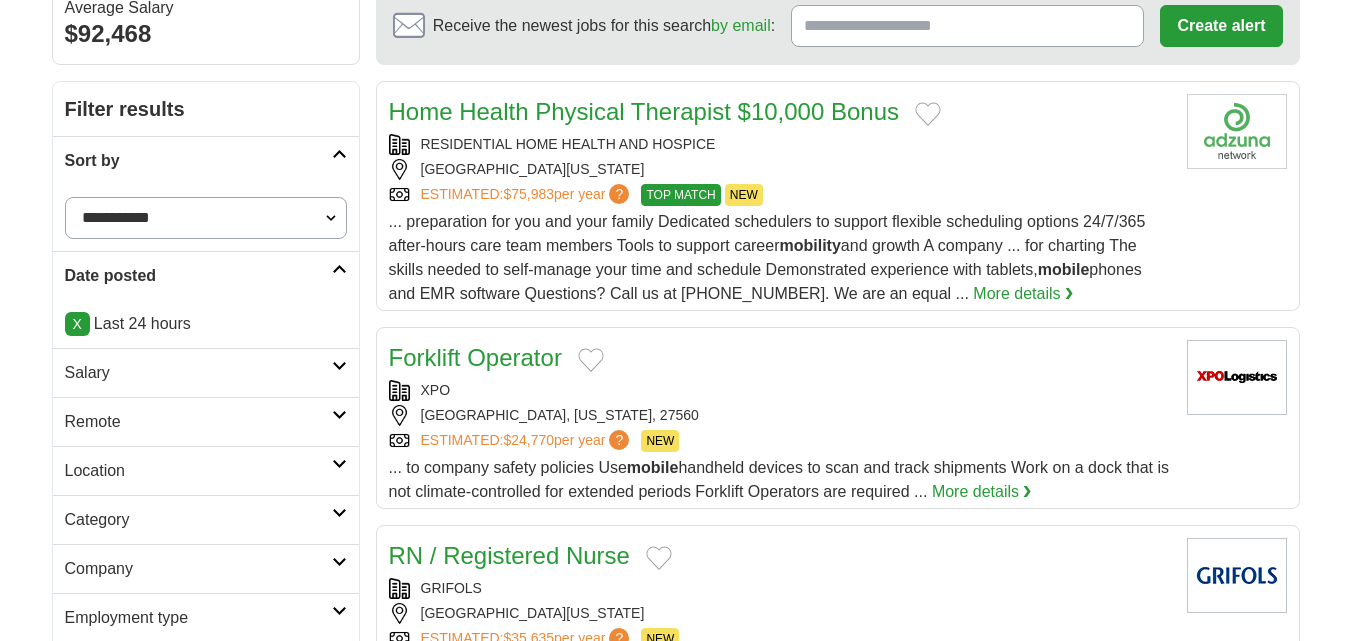 click on "Remote" at bounding box center [198, 422] 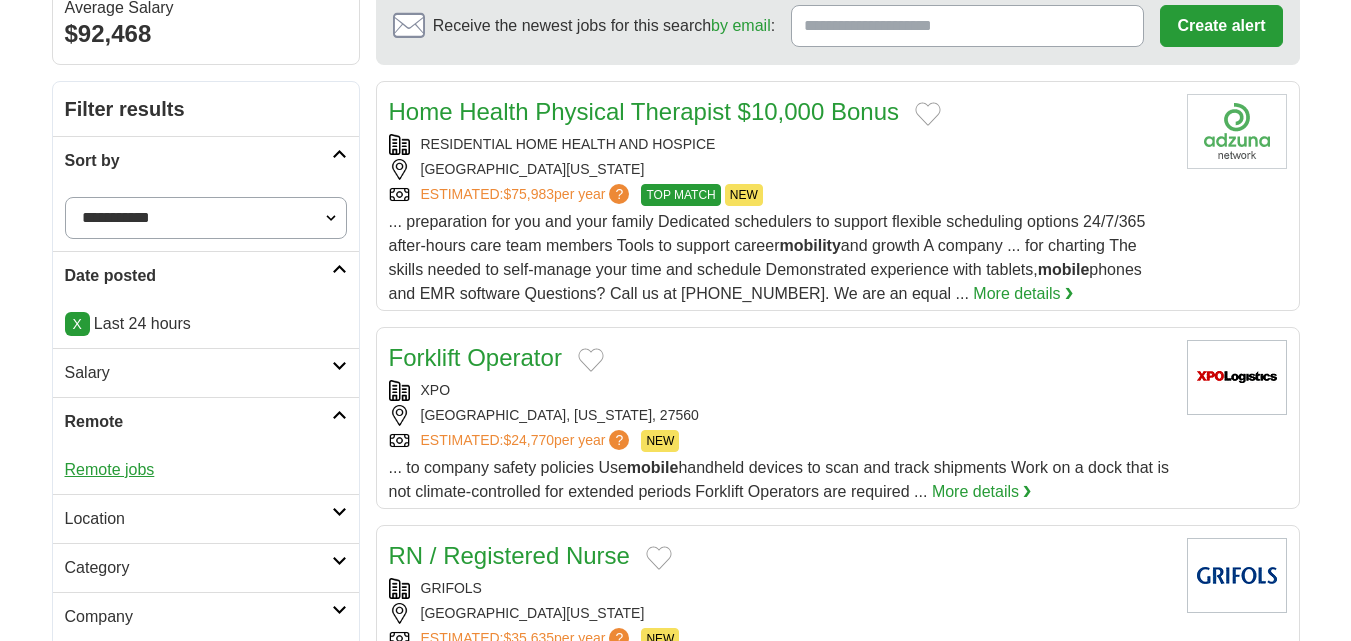 click on "Remote jobs" at bounding box center (110, 469) 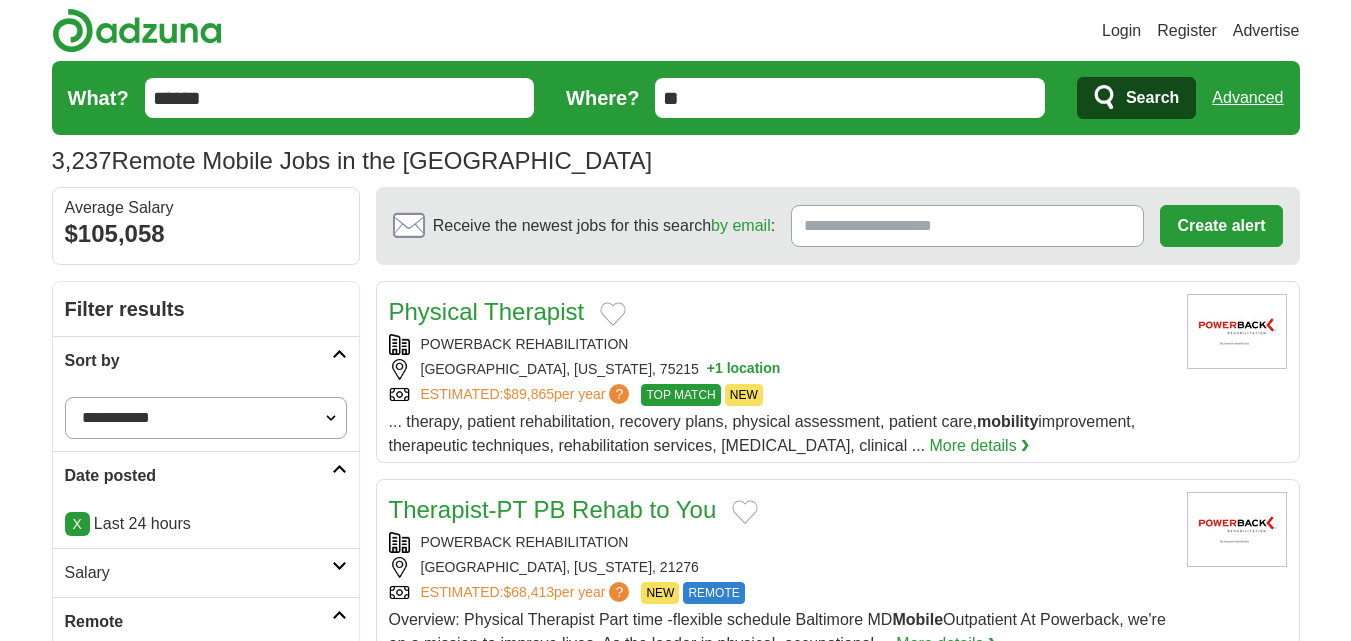 click on "Location" at bounding box center [206, 718] 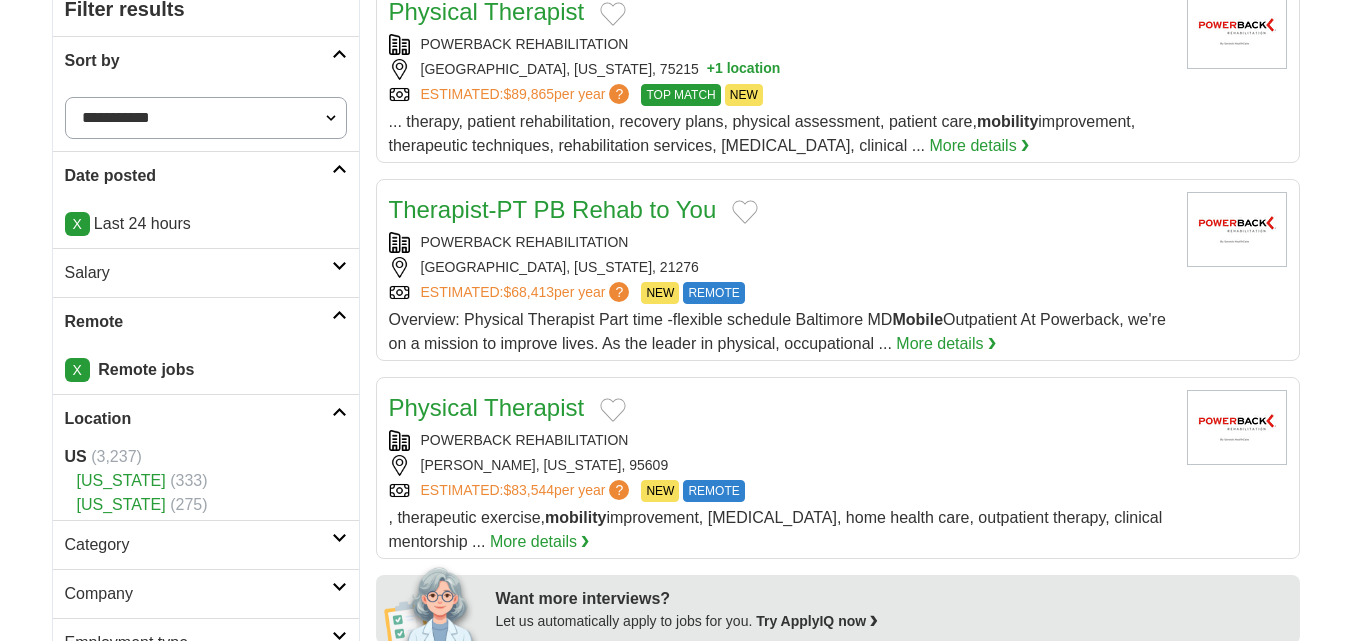 scroll, scrollTop: 300, scrollLeft: 0, axis: vertical 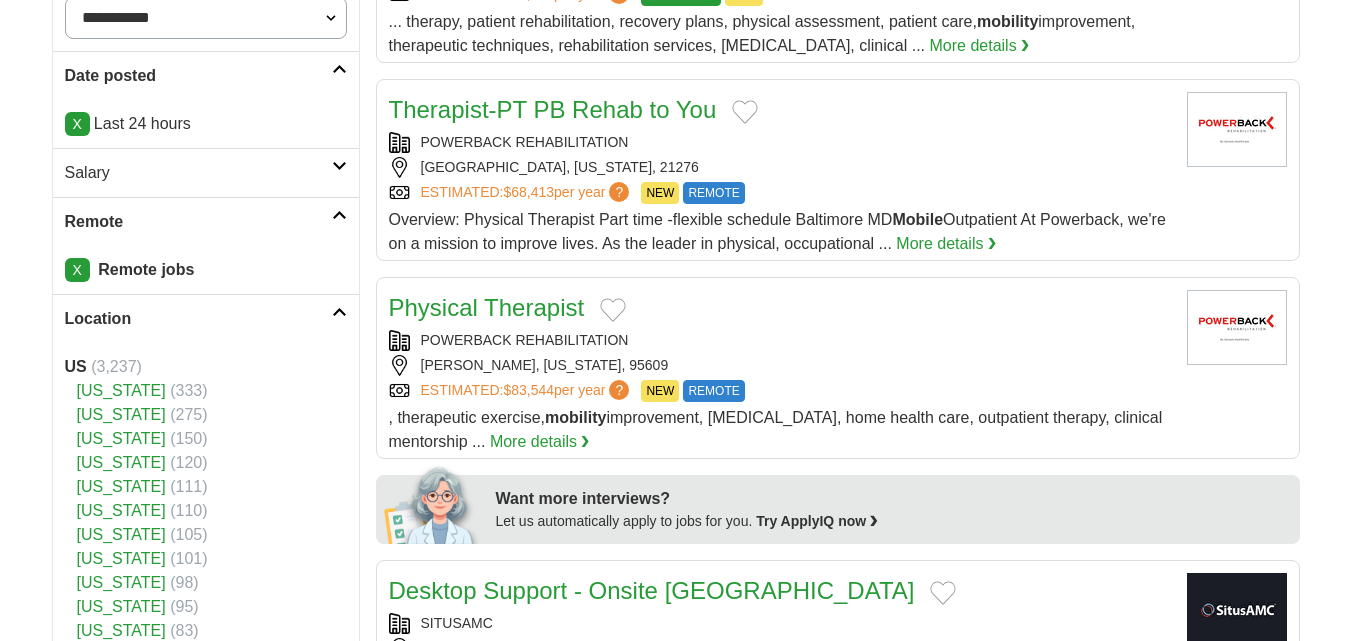 click on "Location" at bounding box center (198, 319) 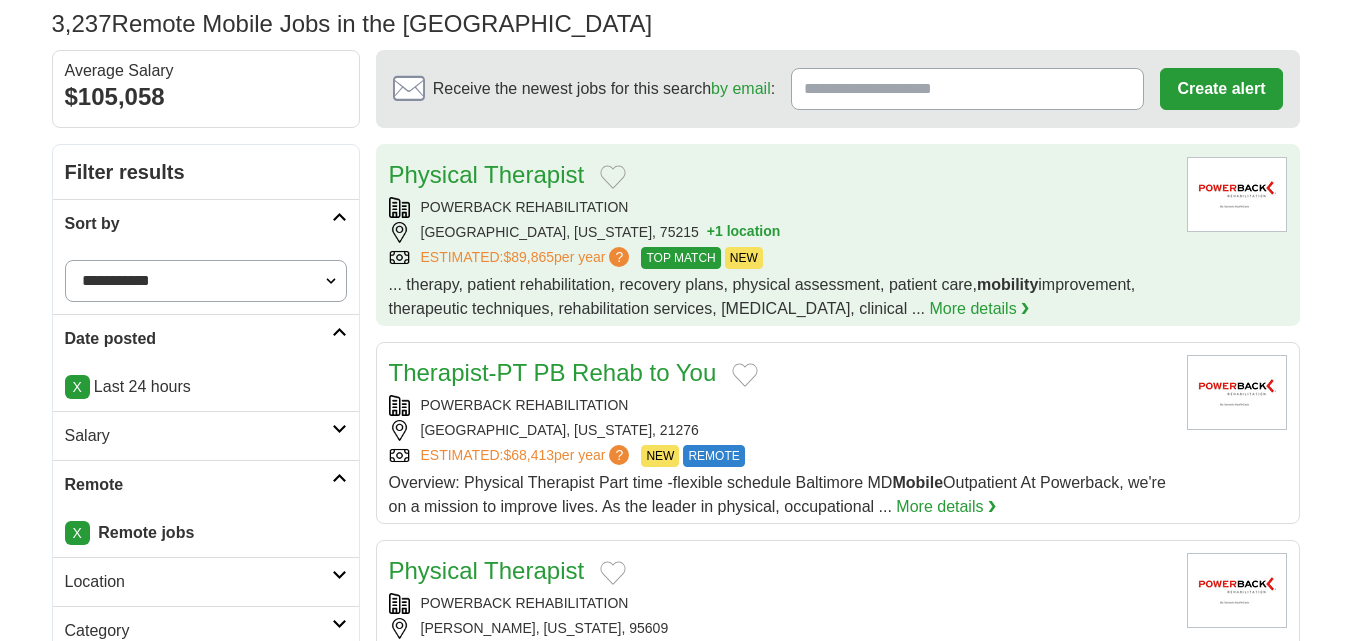 scroll, scrollTop: 0, scrollLeft: 0, axis: both 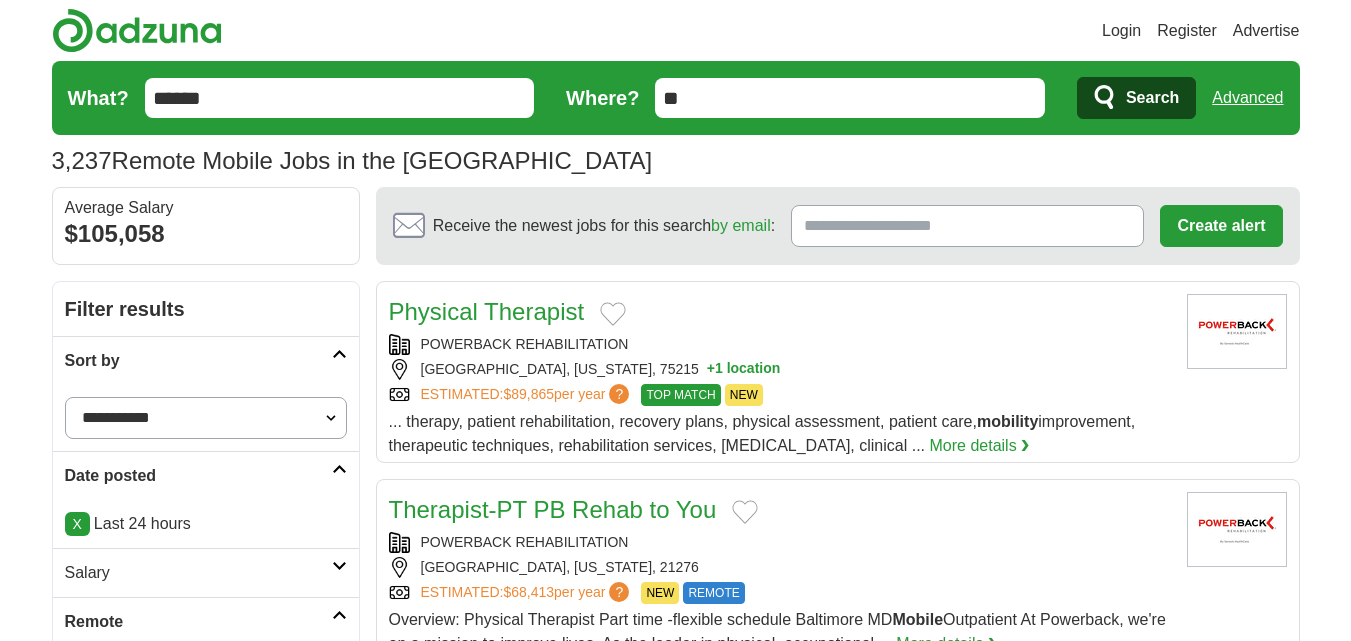 click on "What?
******
Where?
**
Search
Advanced" at bounding box center [676, 98] 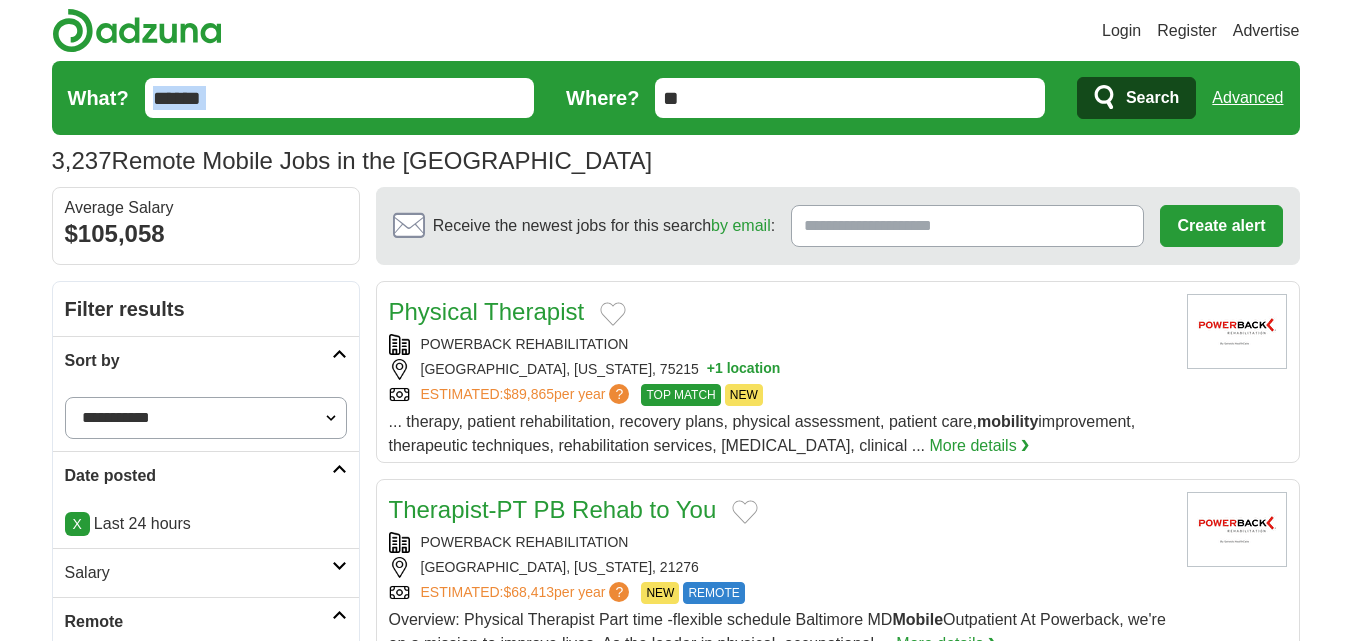click on "What?
******
Where?
**
Search
Advanced" at bounding box center (676, 98) 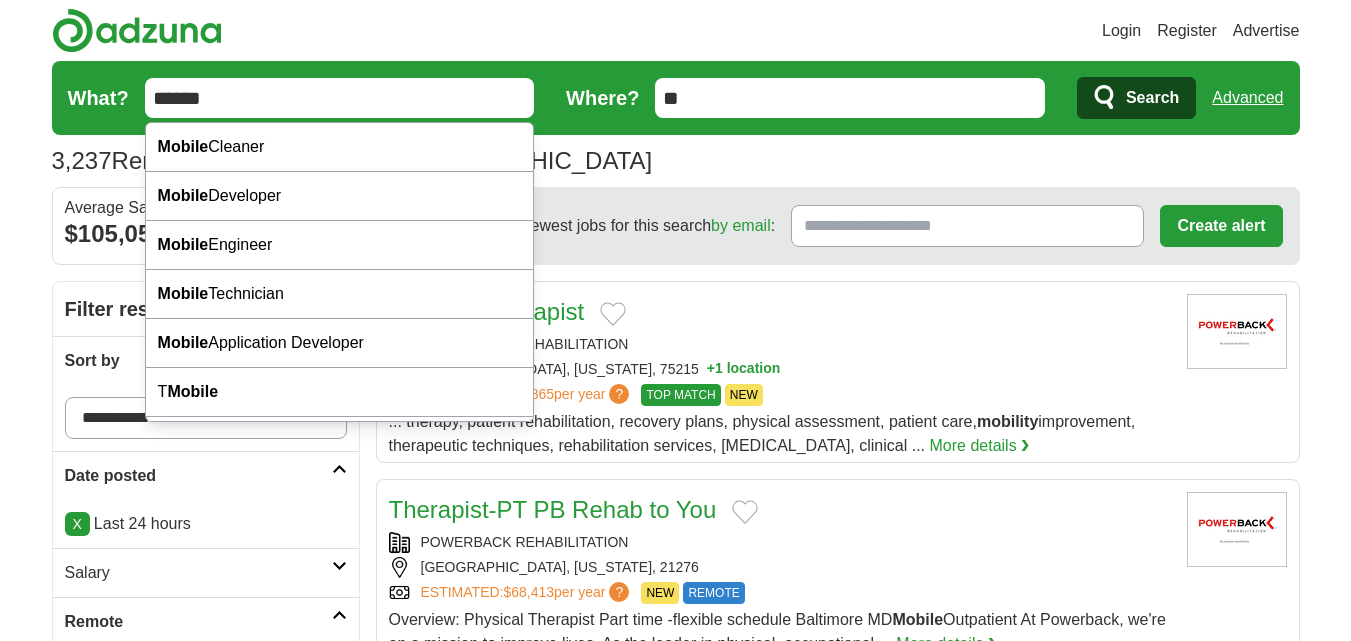 click on "******" at bounding box center [340, 98] 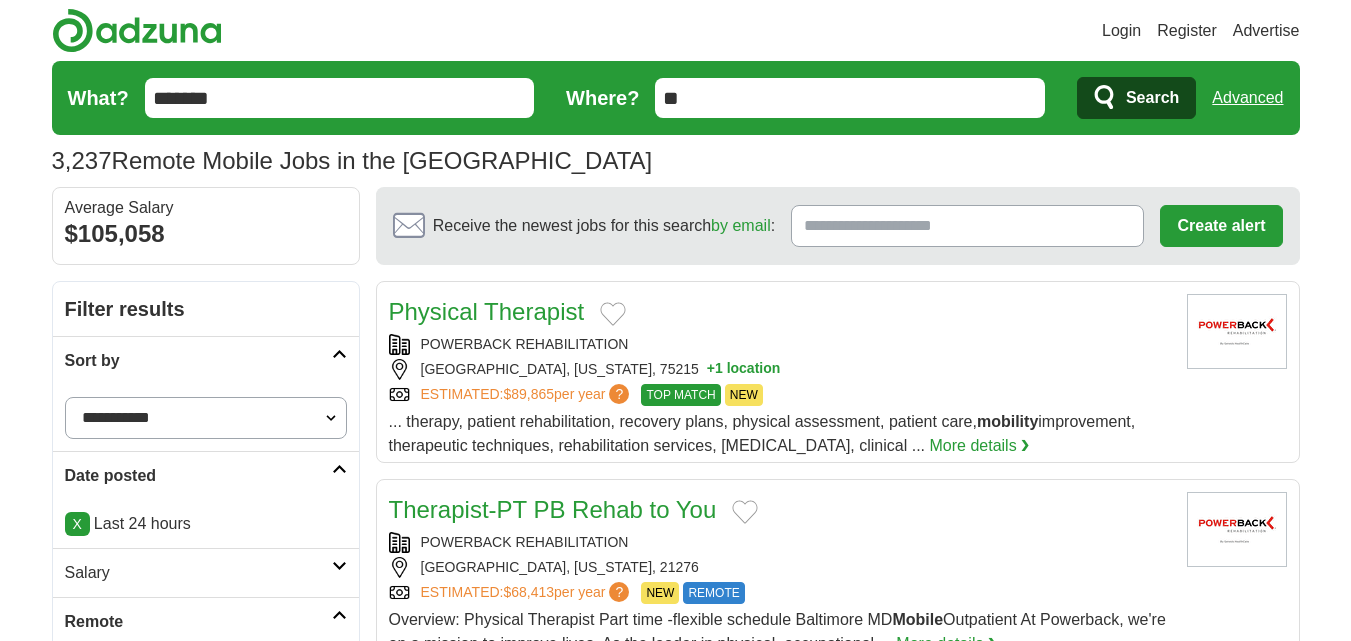 type on "*******" 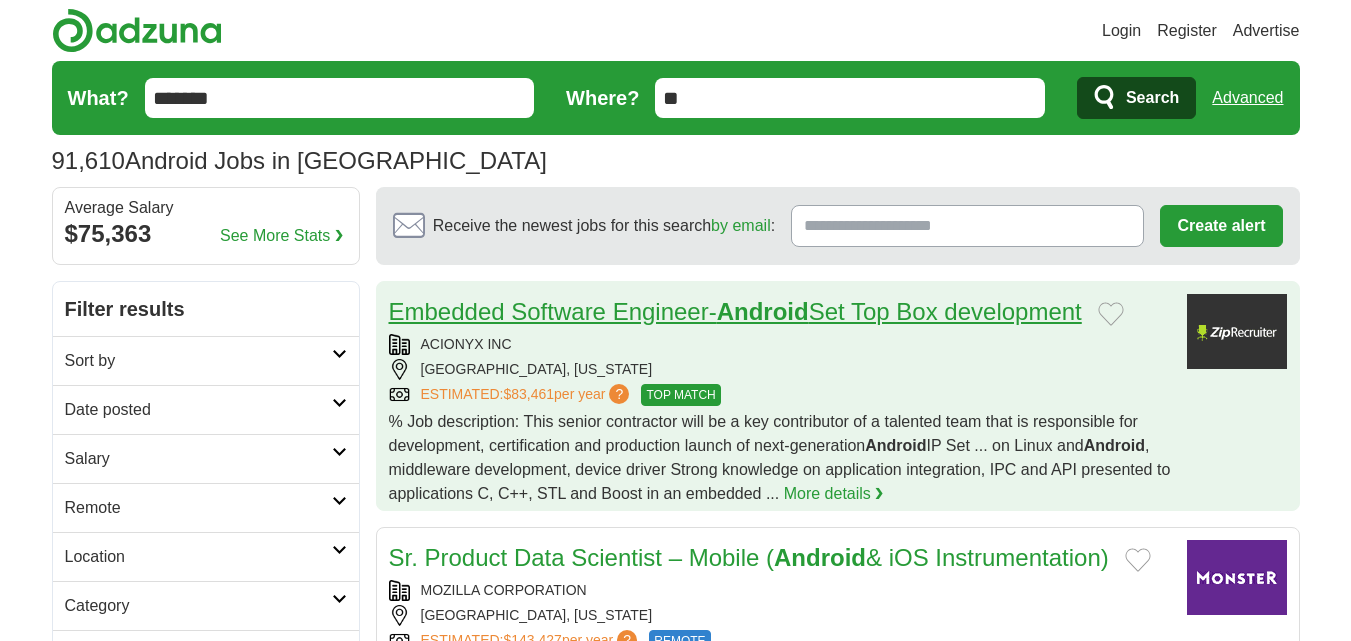 scroll, scrollTop: 0, scrollLeft: 0, axis: both 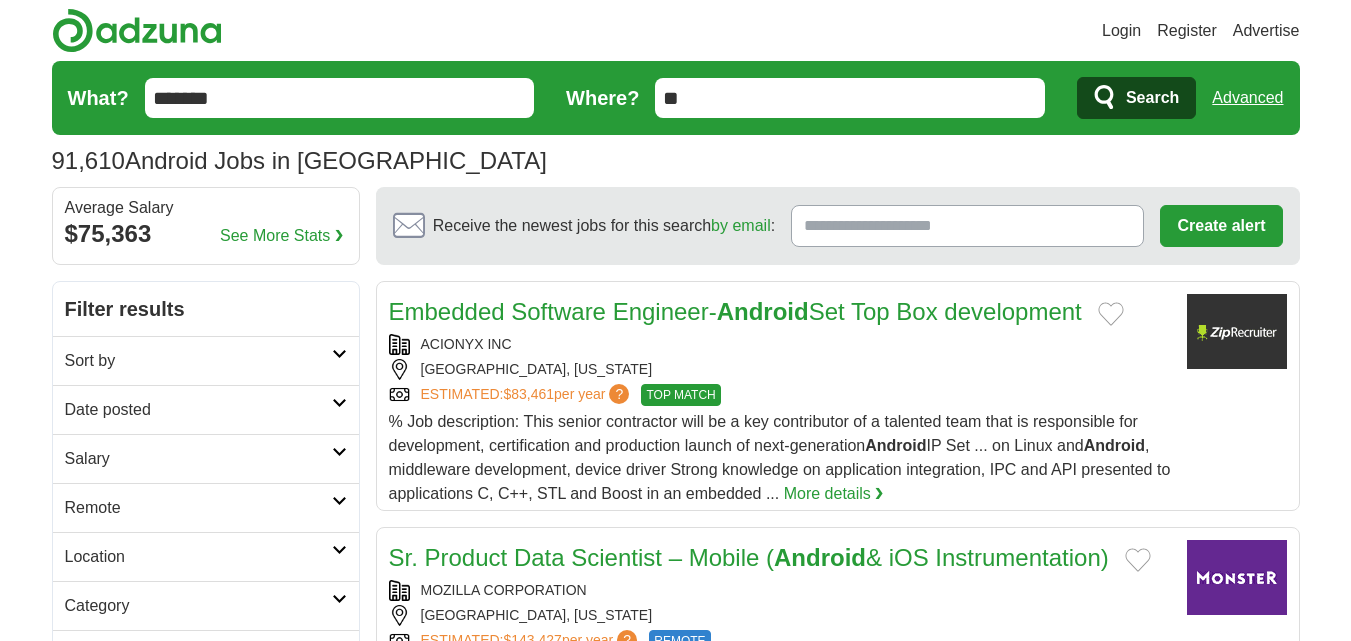 click on "What?
*******
Where?
**
Search
Advanced" at bounding box center (676, 98) 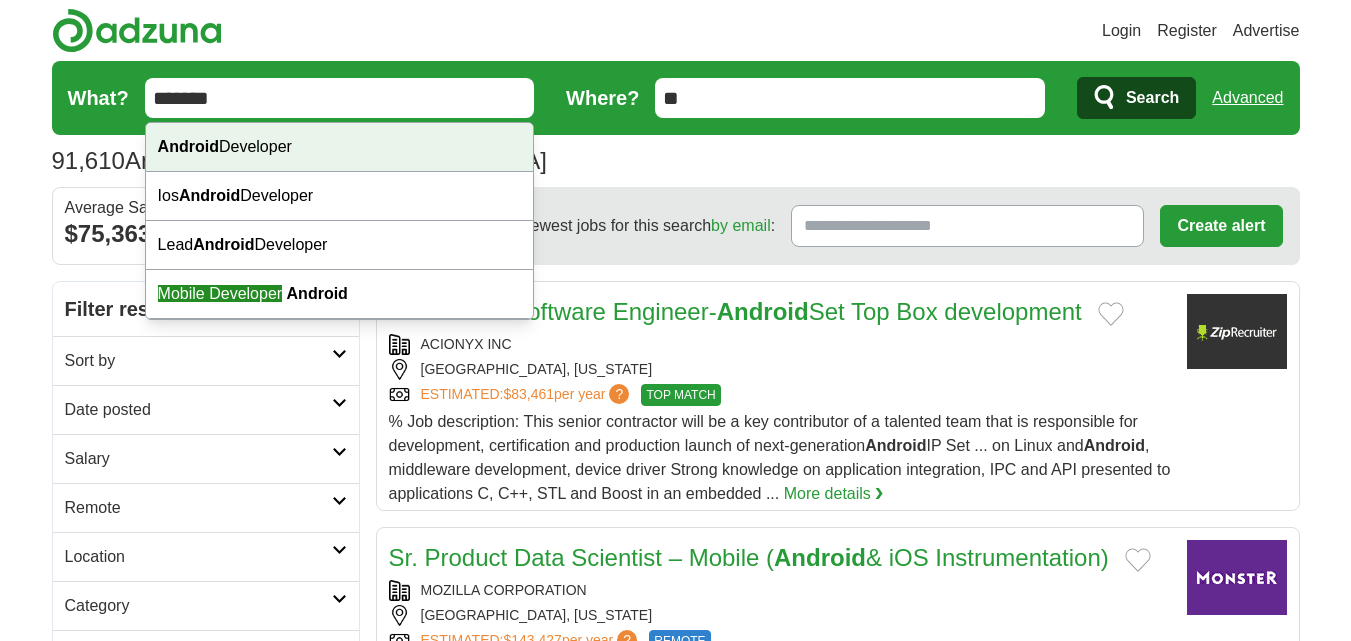 click on "Android  Developer" at bounding box center [340, 147] 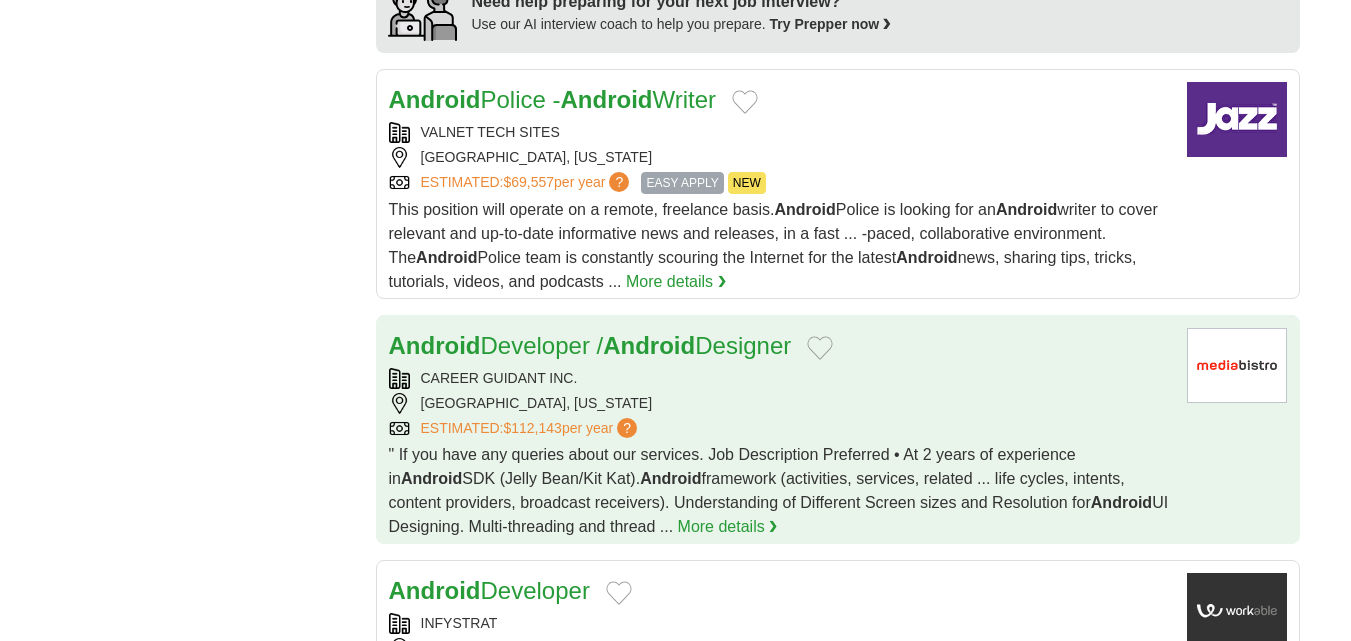 scroll, scrollTop: 1800, scrollLeft: 0, axis: vertical 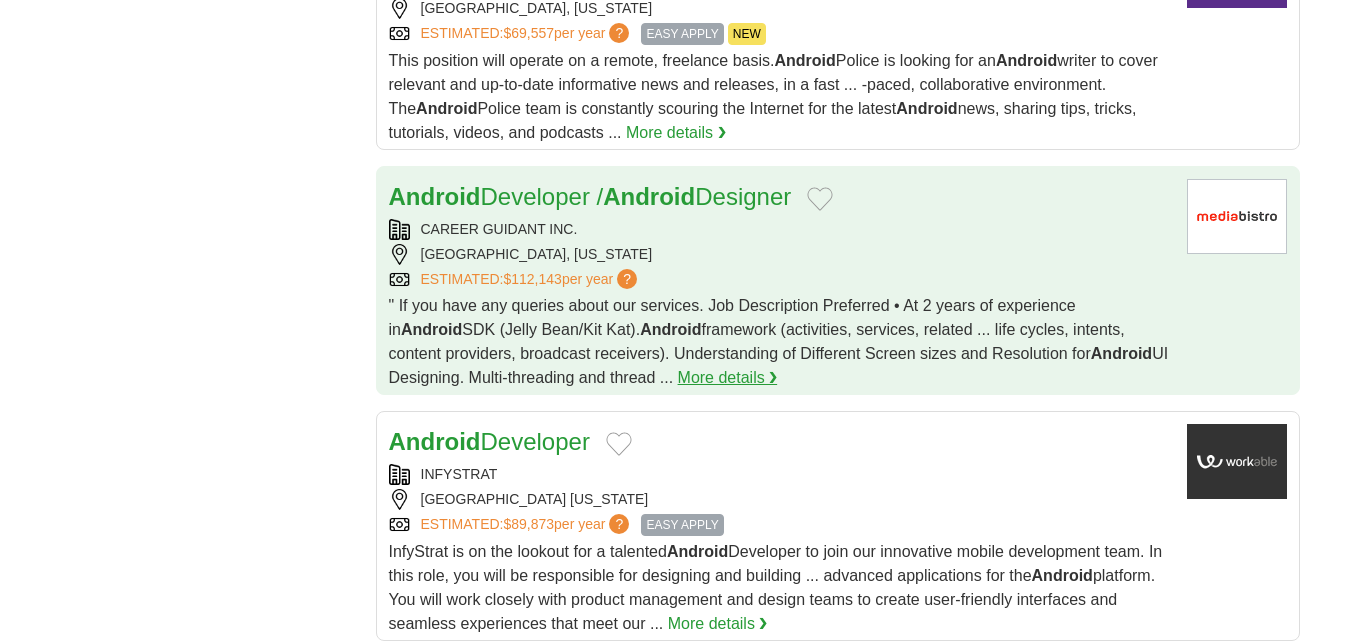 click on "More details ❯" at bounding box center [728, 378] 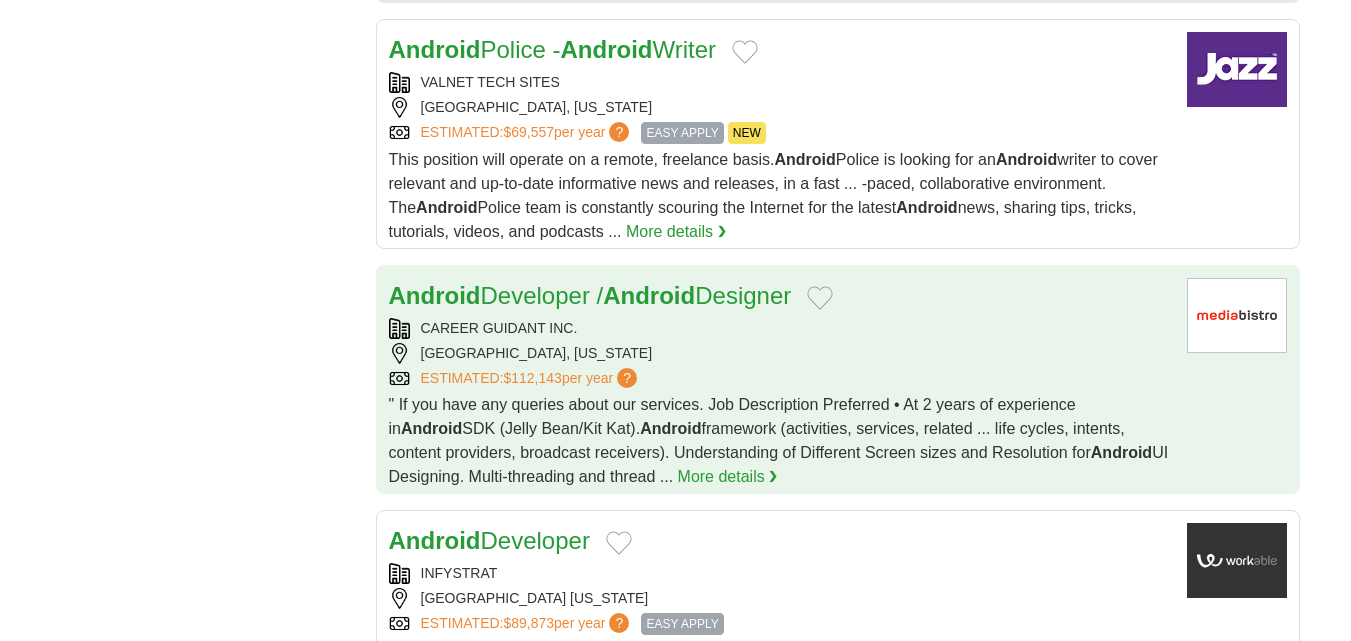 scroll, scrollTop: 1700, scrollLeft: 0, axis: vertical 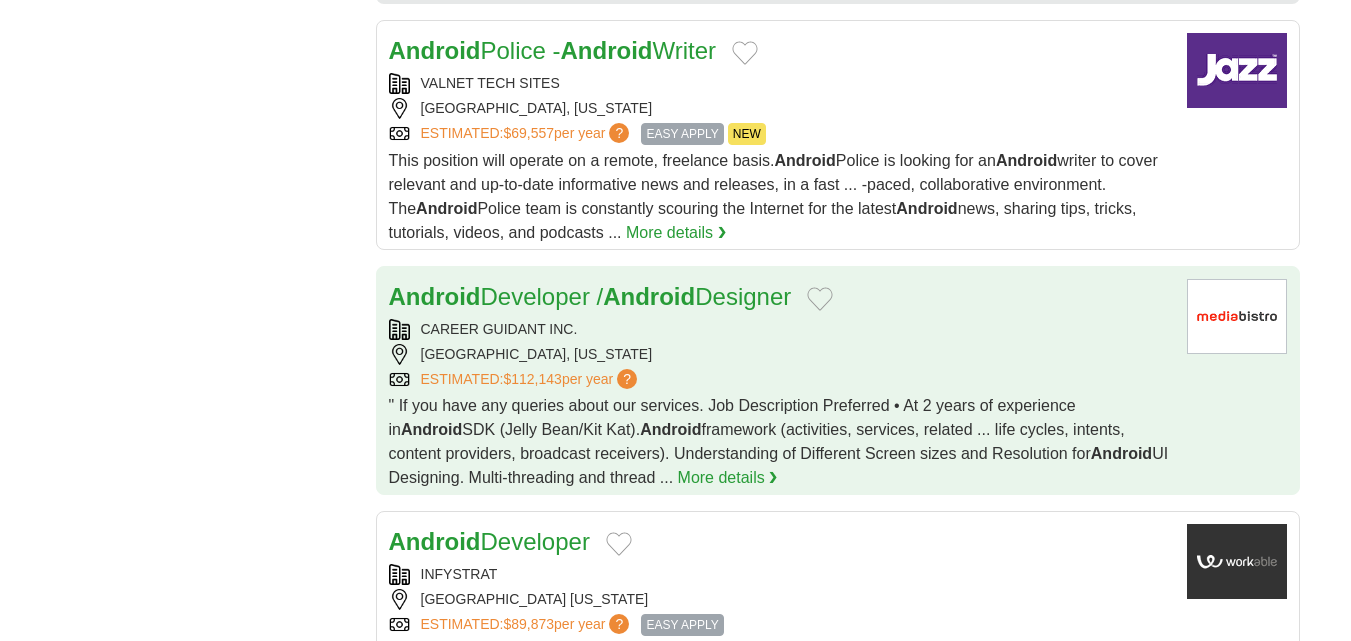 click on "CAREER GUIDANT INC." at bounding box center [780, 329] 